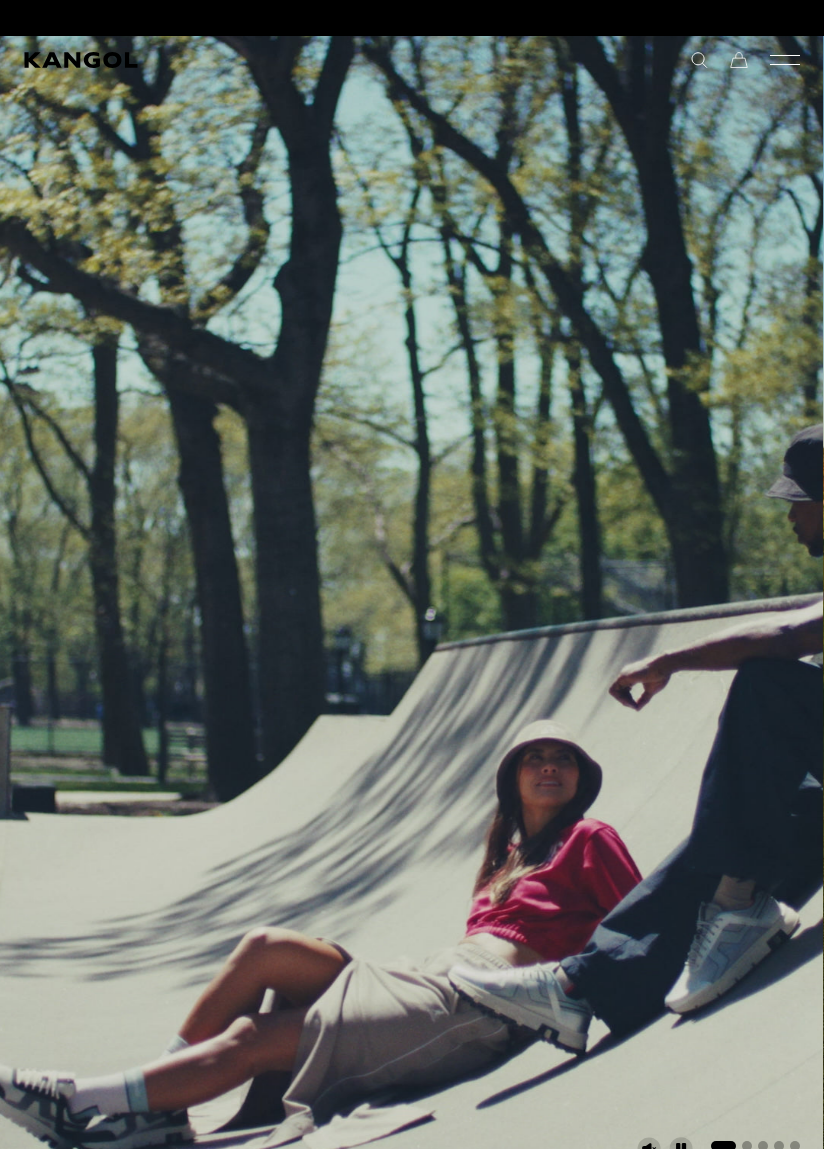 scroll, scrollTop: 0, scrollLeft: 0, axis: both 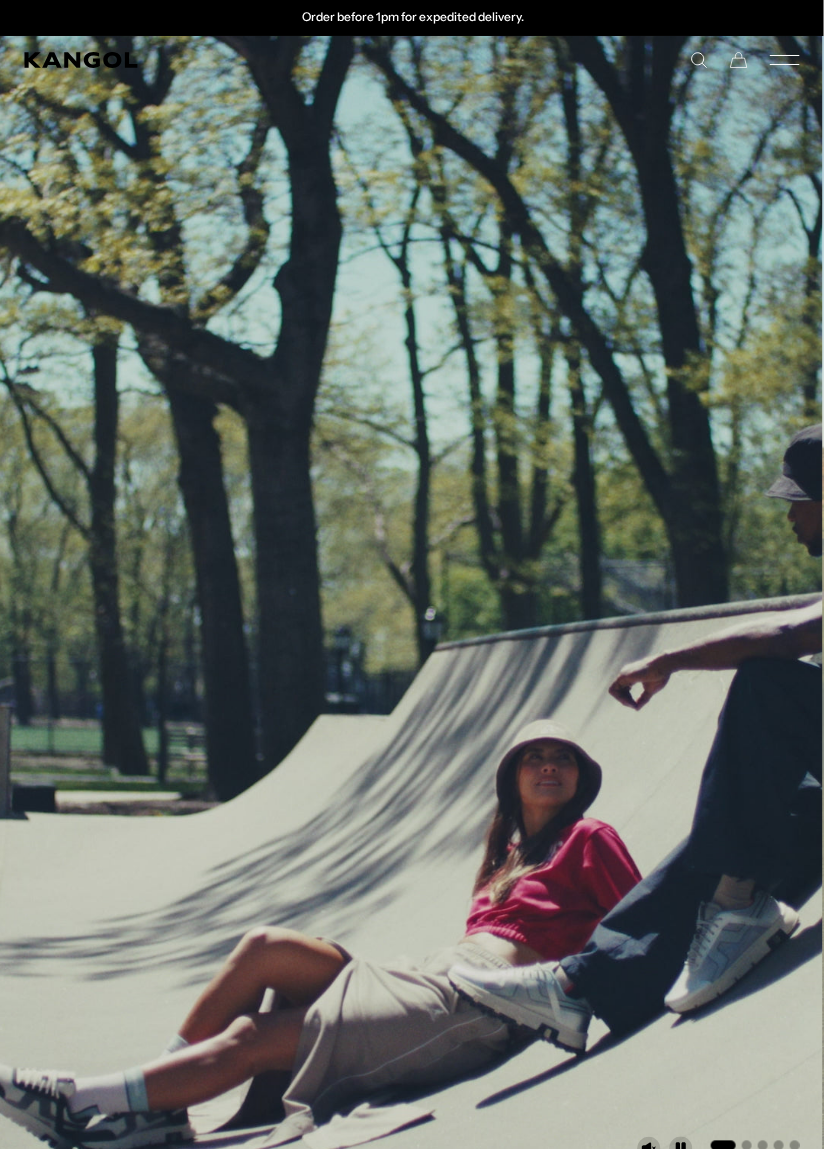 click 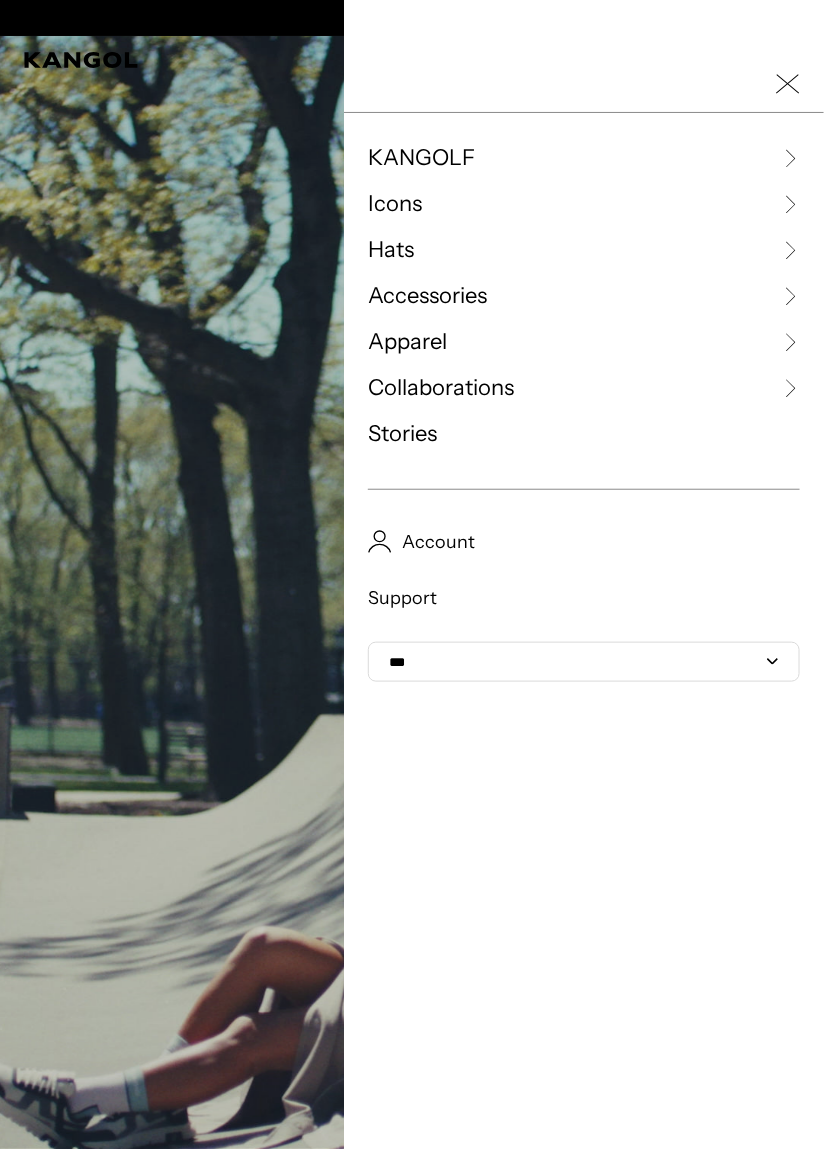 scroll, scrollTop: 0, scrollLeft: 0, axis: both 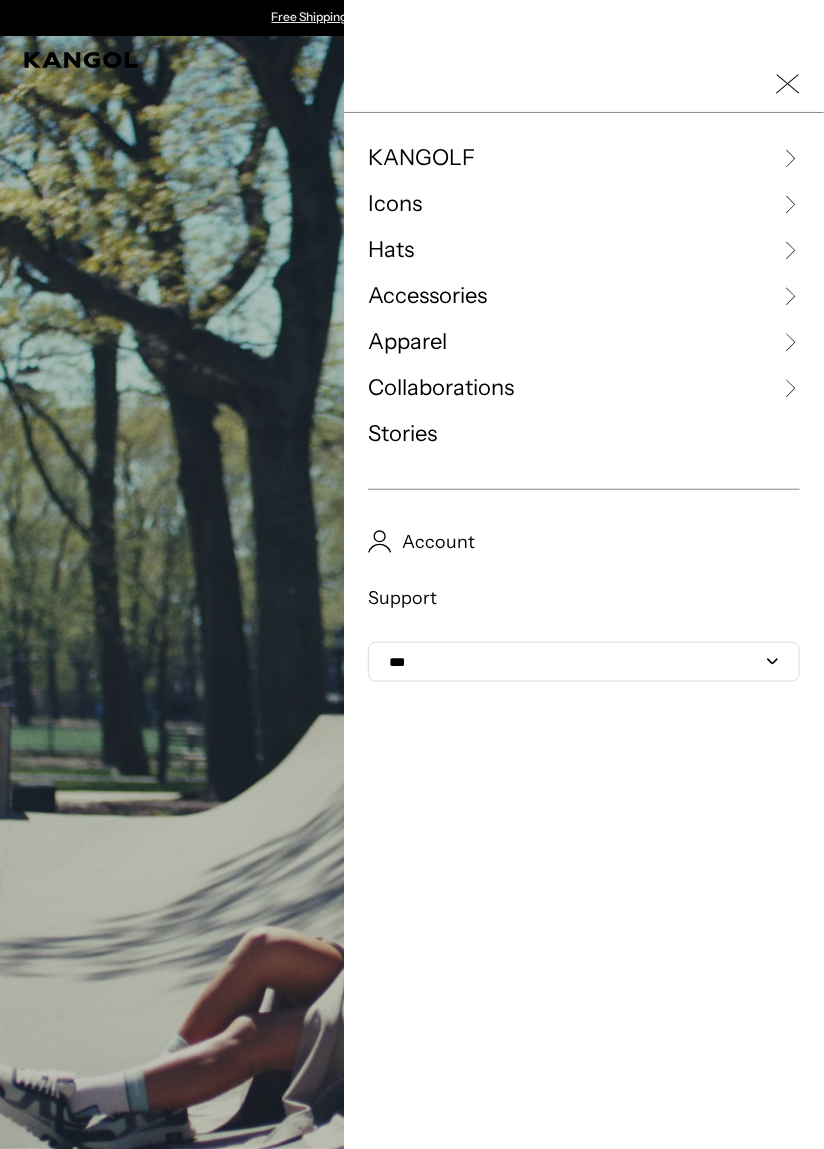click on "Hats" at bounding box center [584, 250] 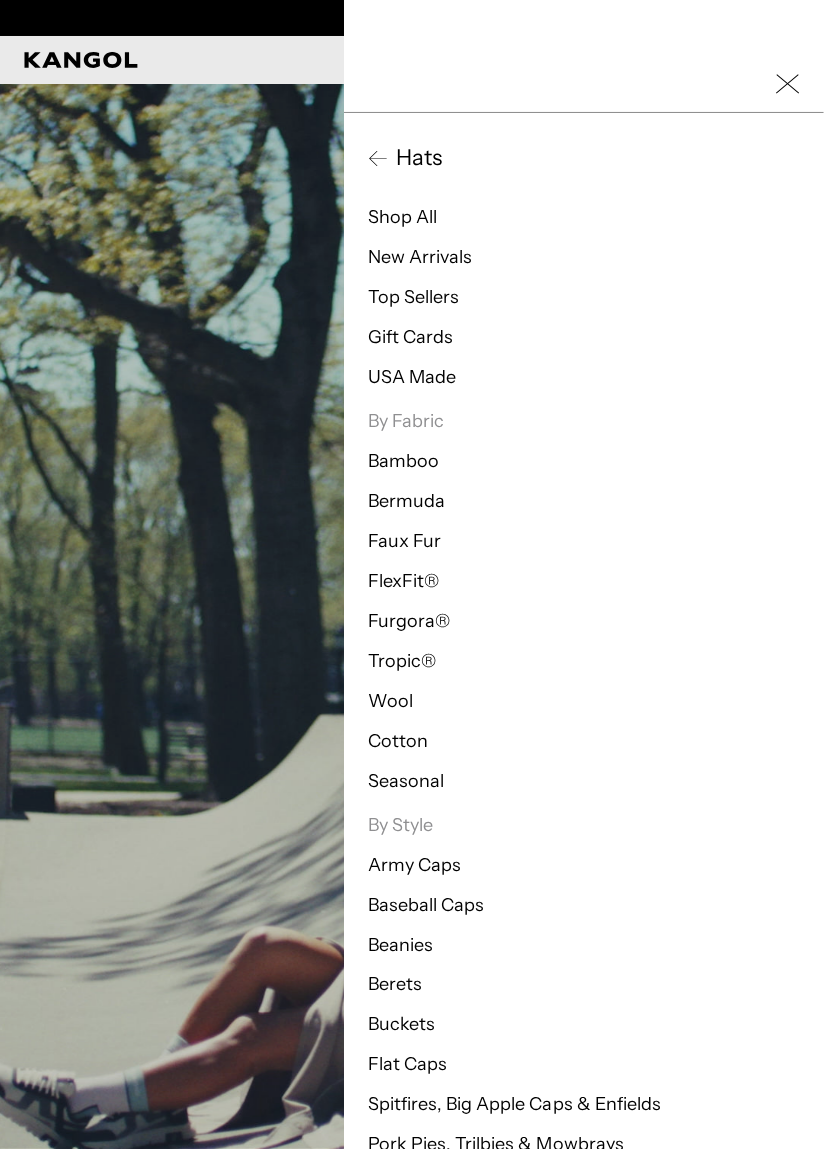 scroll, scrollTop: 0, scrollLeft: 411, axis: horizontal 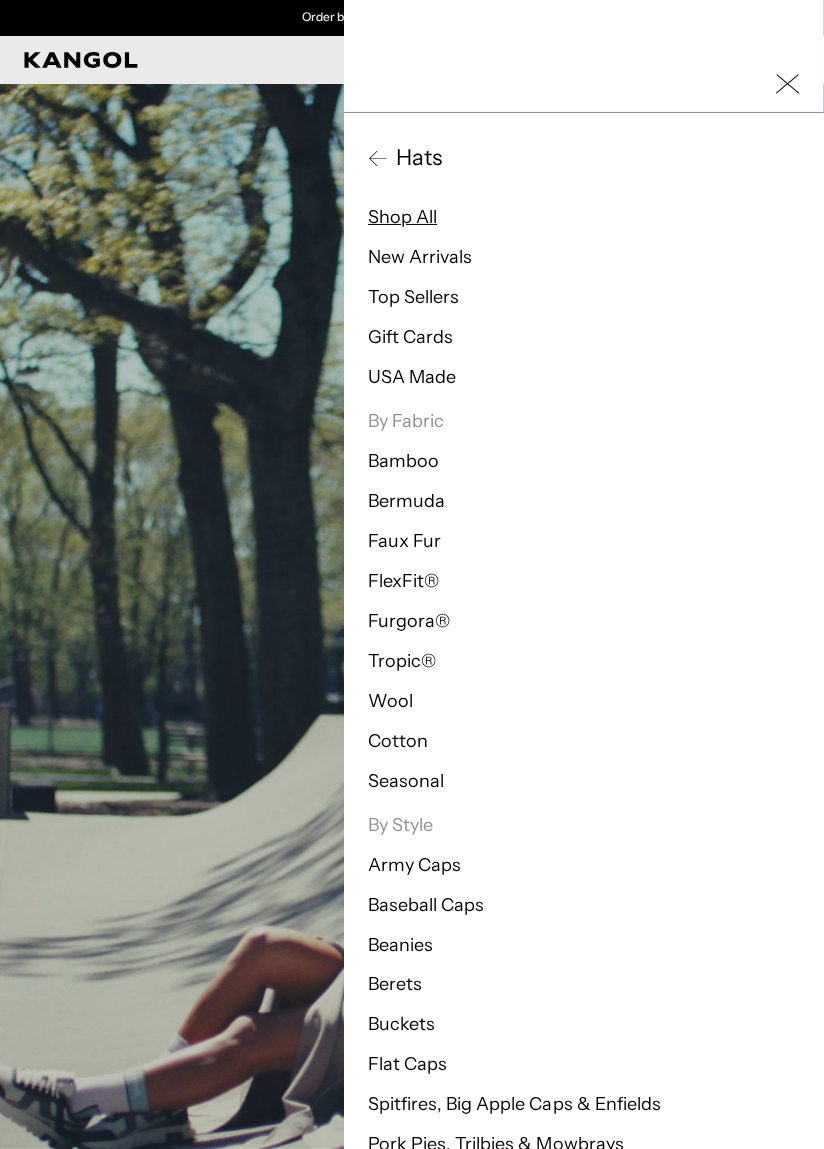 click on "Shop All" at bounding box center (402, 217) 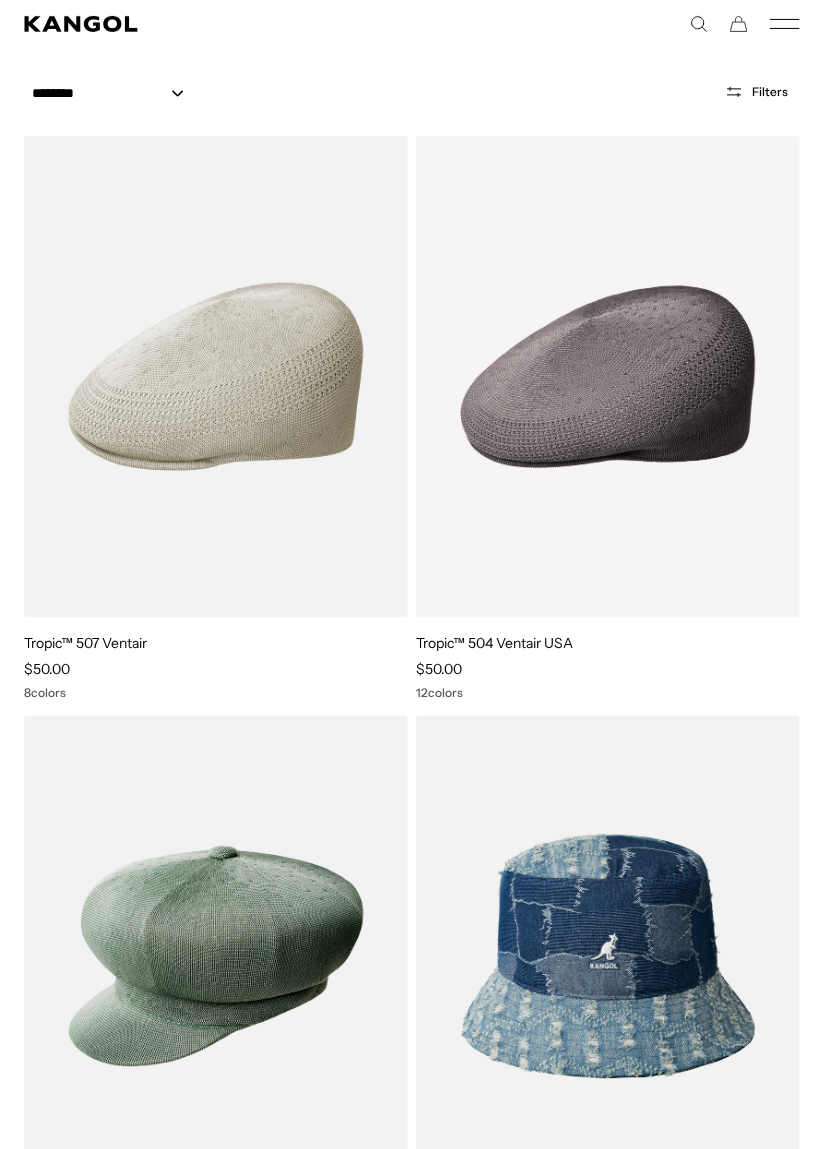 scroll, scrollTop: 211, scrollLeft: 0, axis: vertical 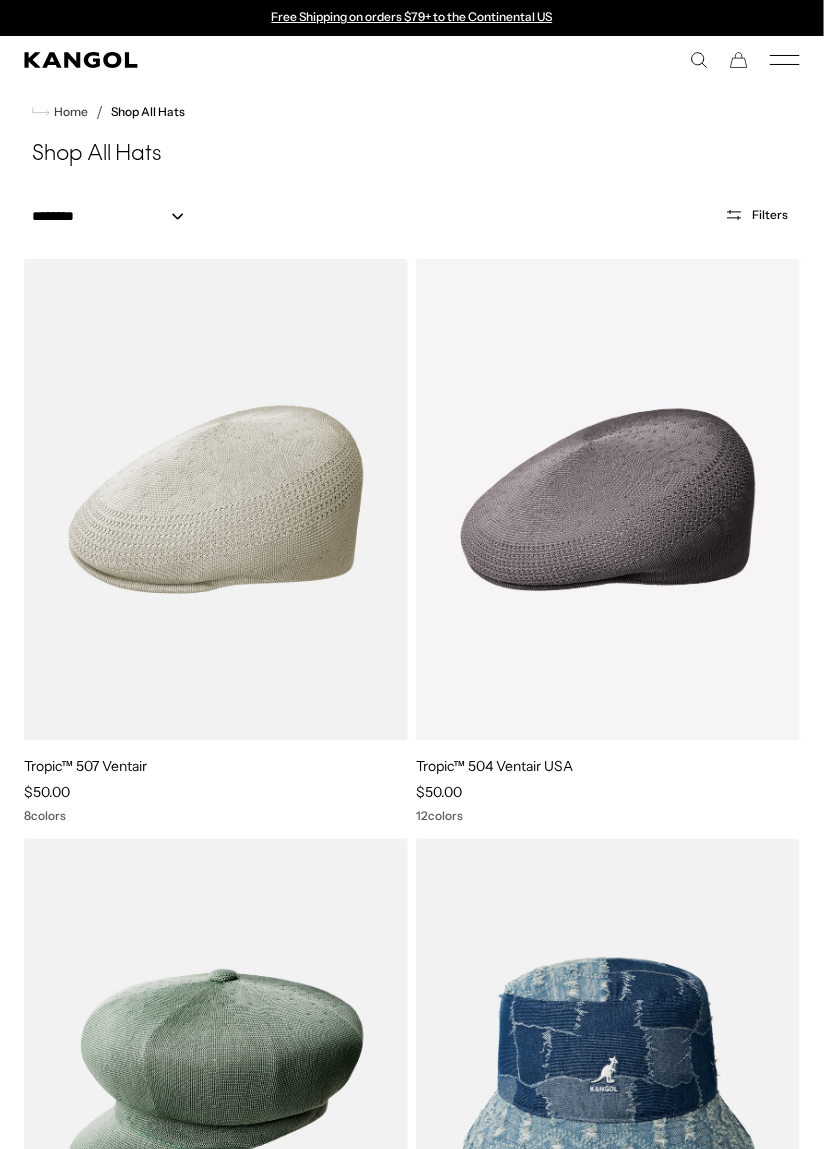 click 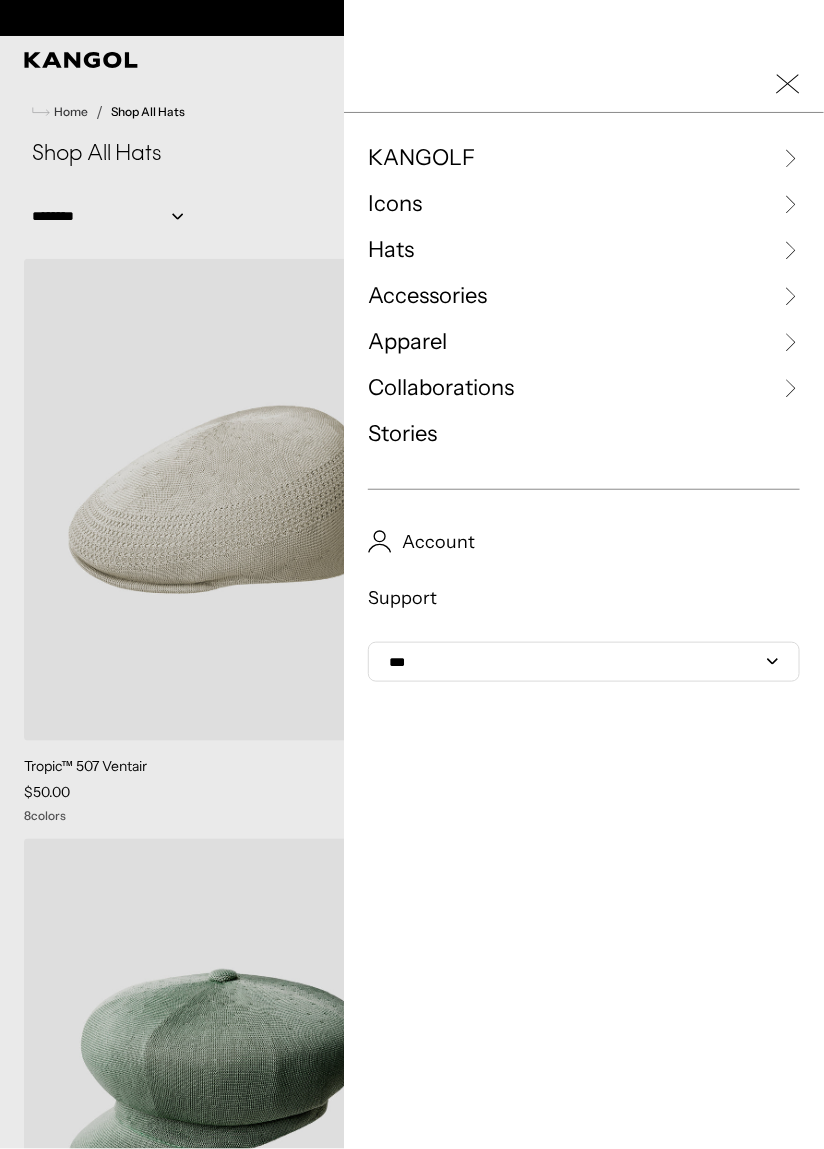 scroll, scrollTop: 0, scrollLeft: 411, axis: horizontal 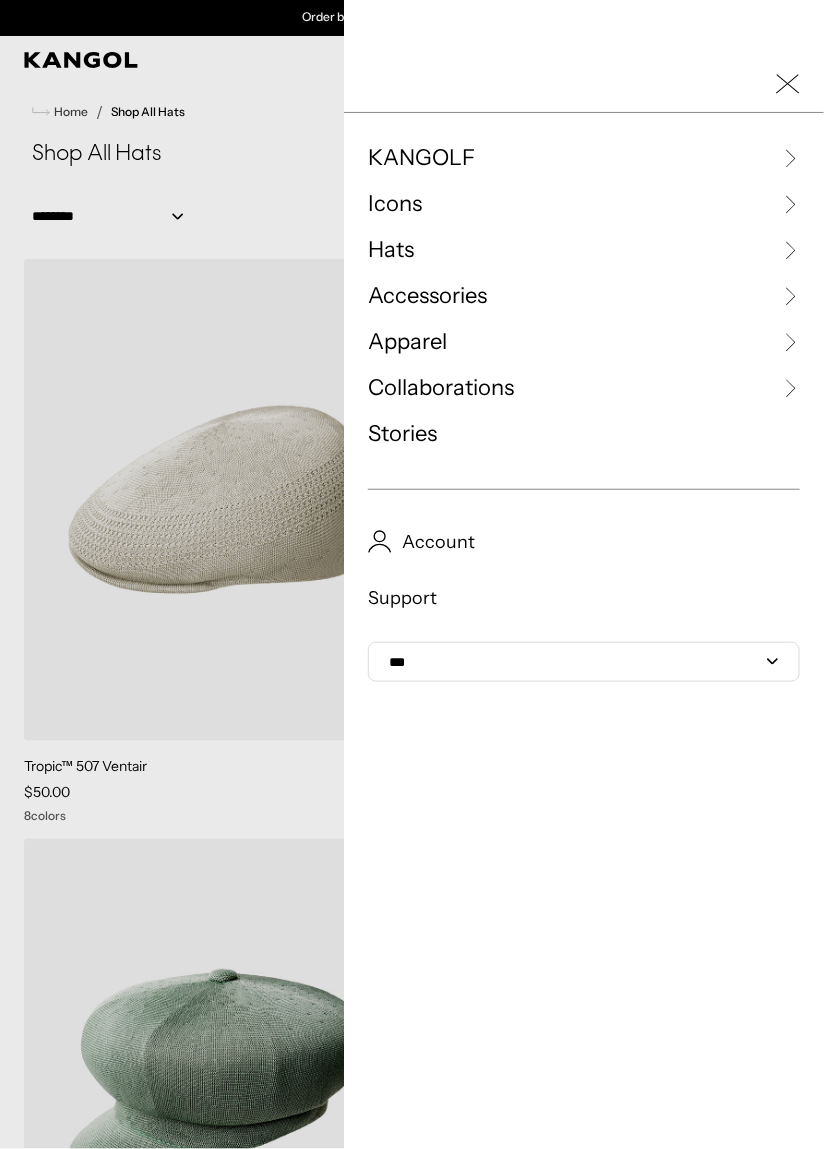 click on "Hats" at bounding box center [391, 250] 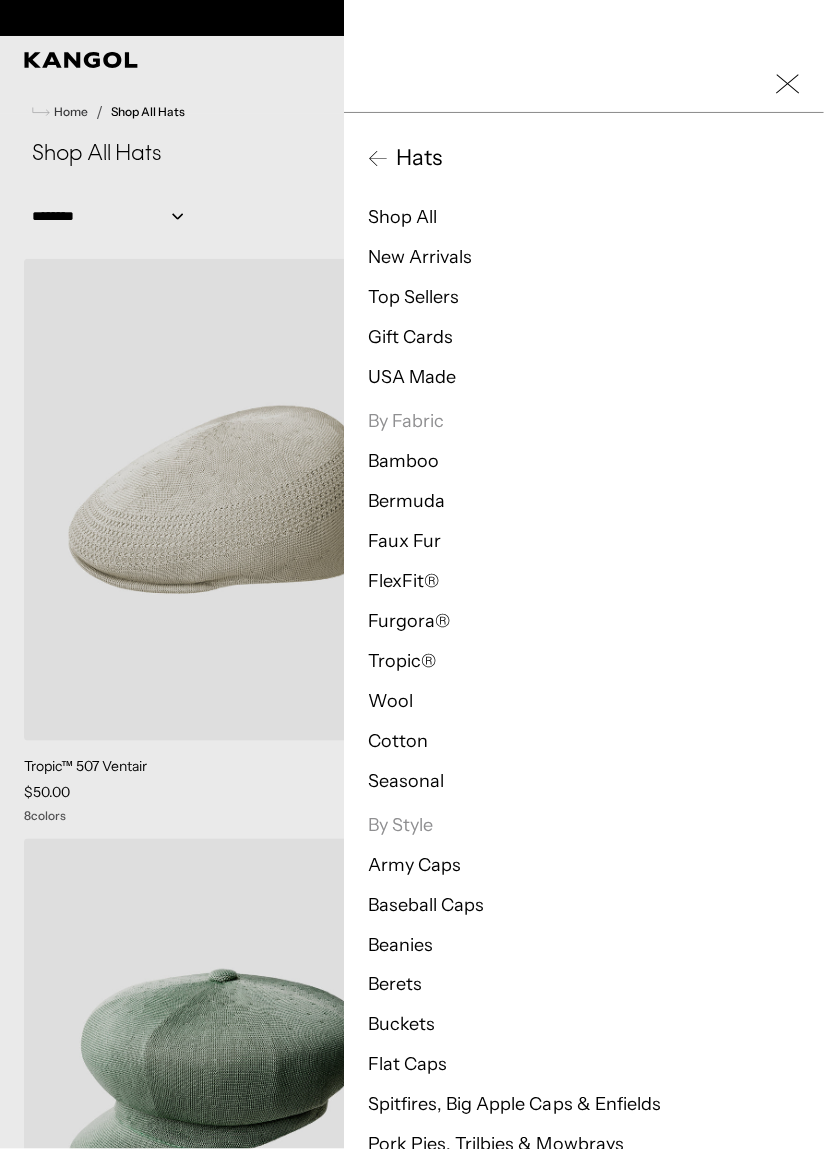 scroll, scrollTop: 0, scrollLeft: 411, axis: horizontal 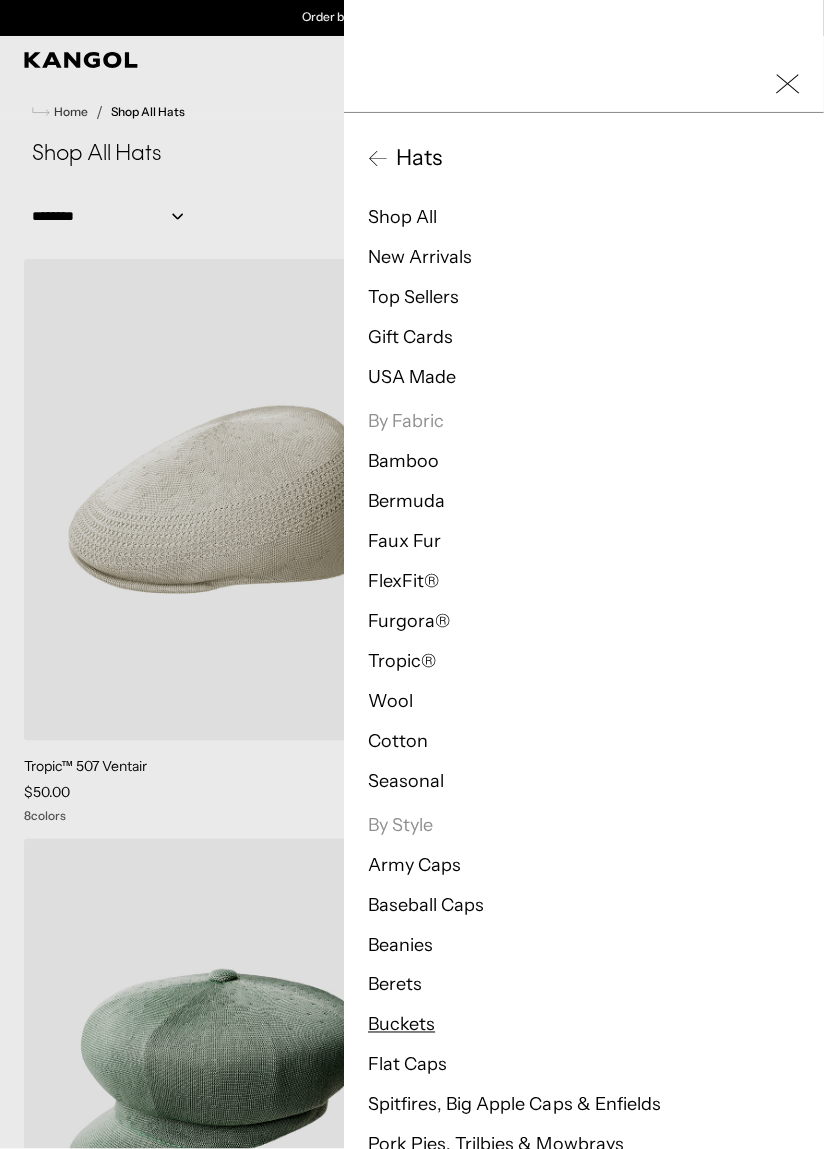 click on "Buckets" at bounding box center (401, 1025) 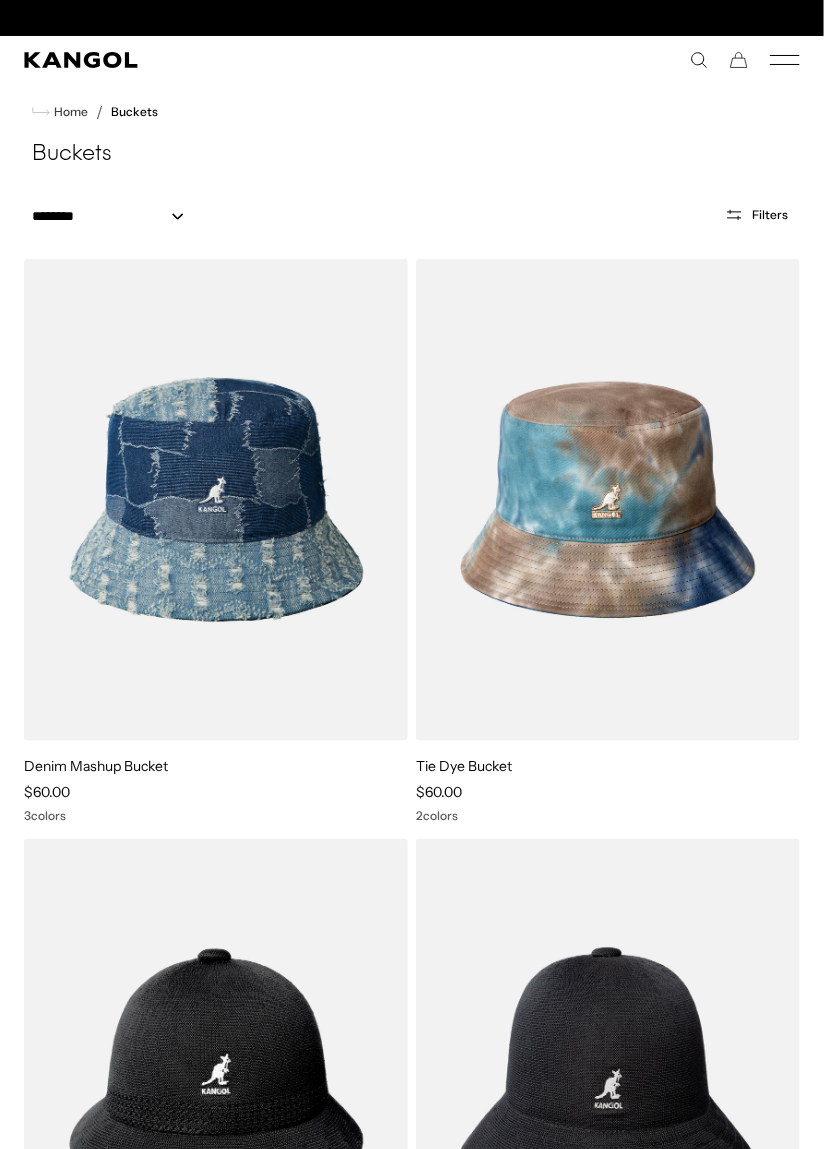 scroll, scrollTop: 0, scrollLeft: 0, axis: both 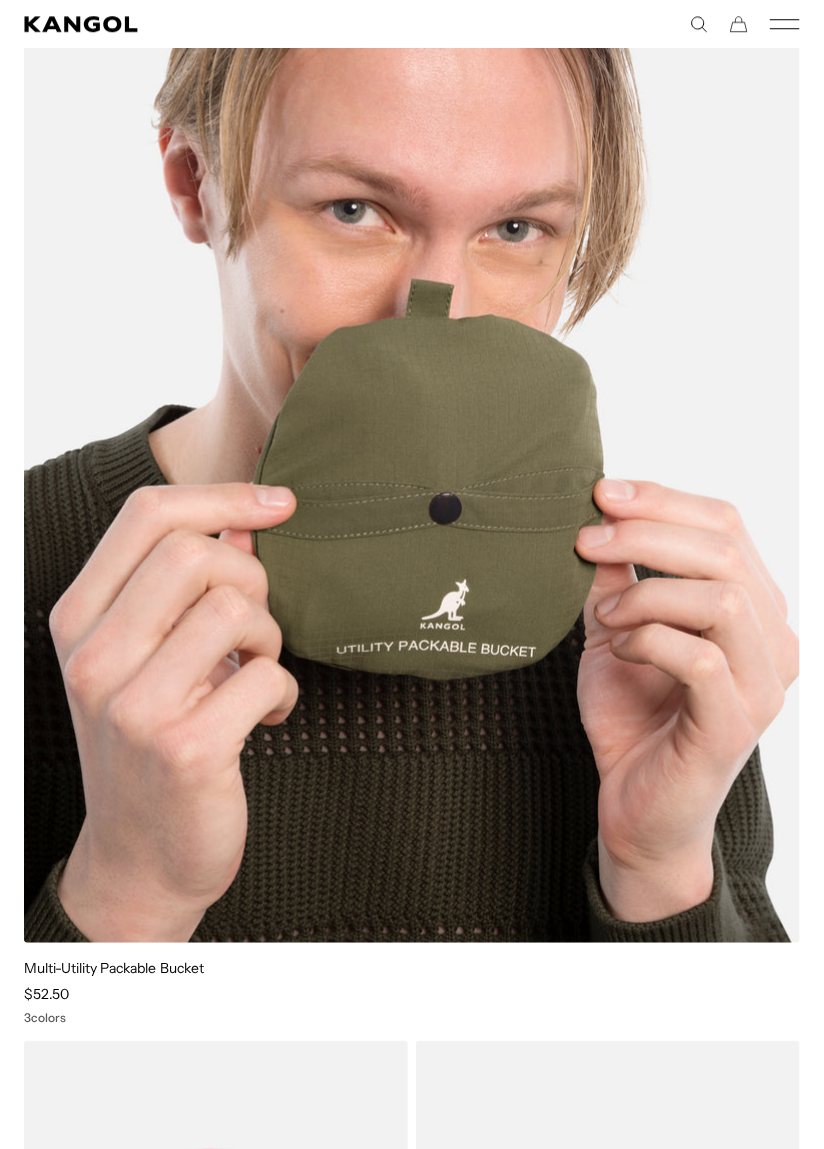 click at bounding box center (412, 421) 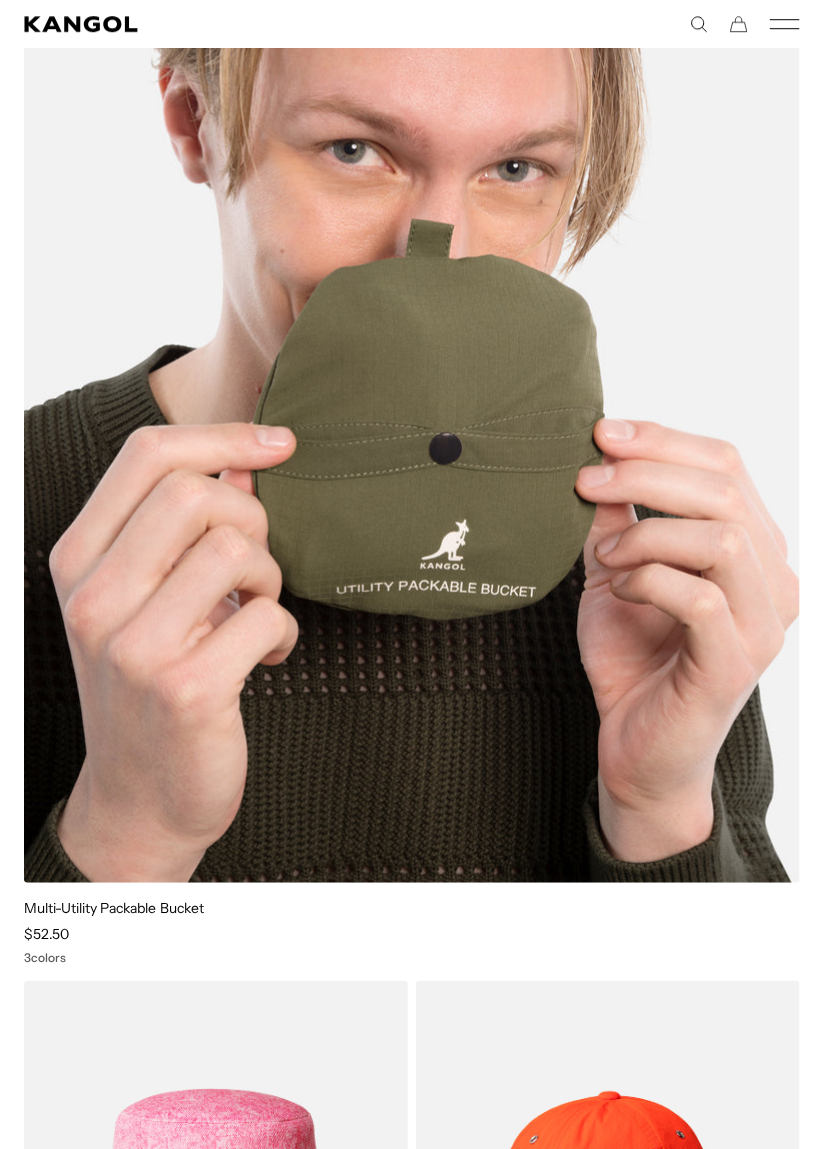 scroll, scrollTop: 15434, scrollLeft: 0, axis: vertical 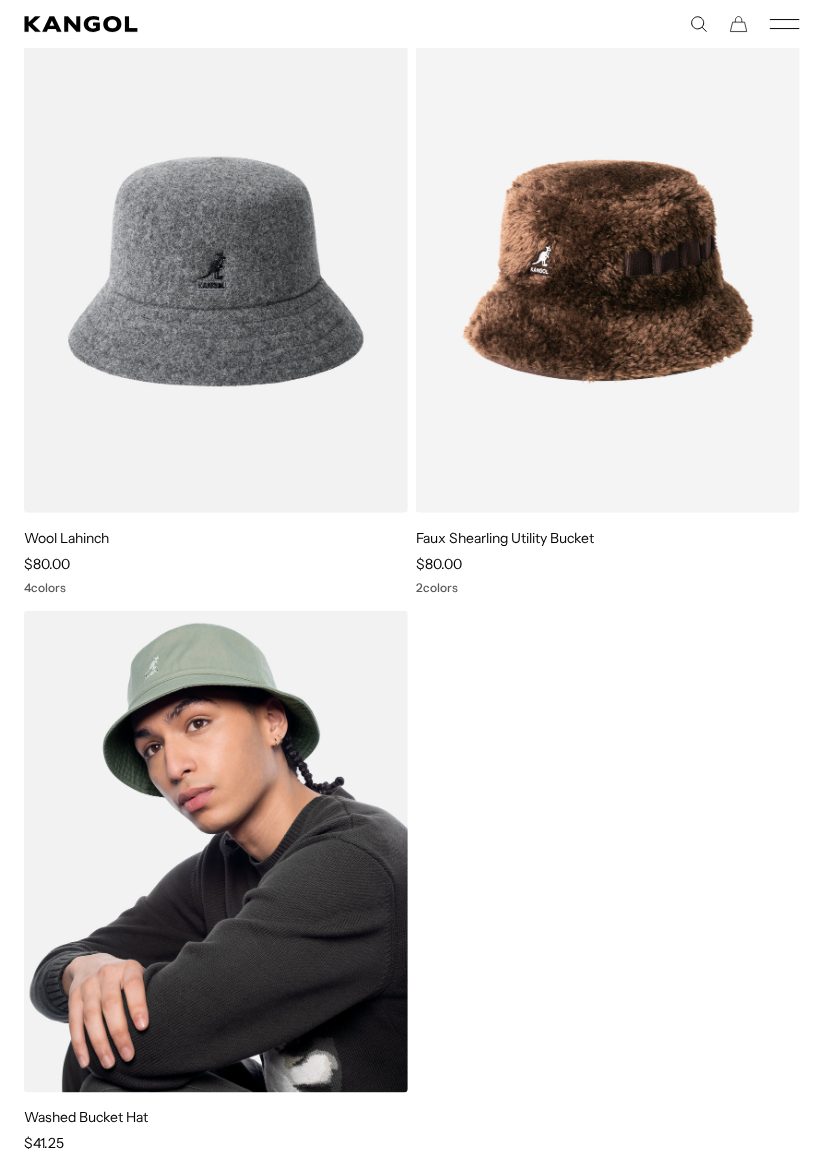 click at bounding box center (216, 852) 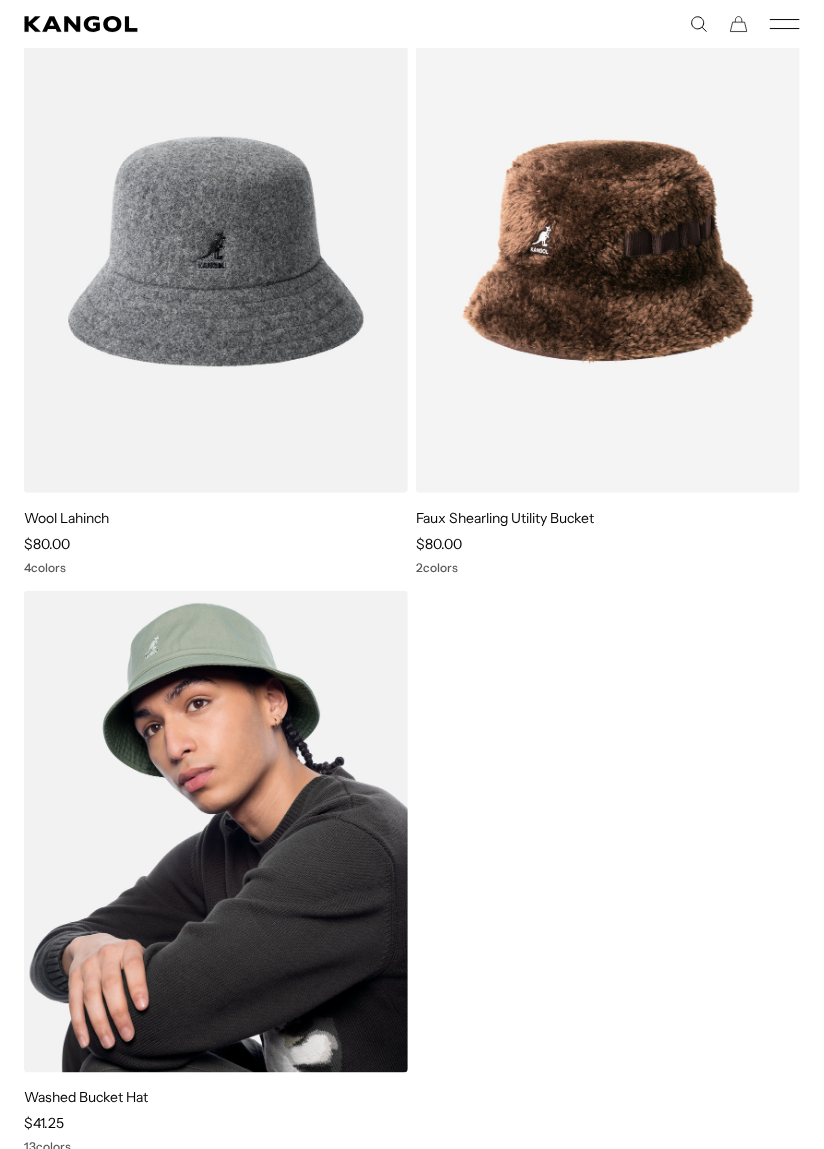 scroll, scrollTop: 20950, scrollLeft: 0, axis: vertical 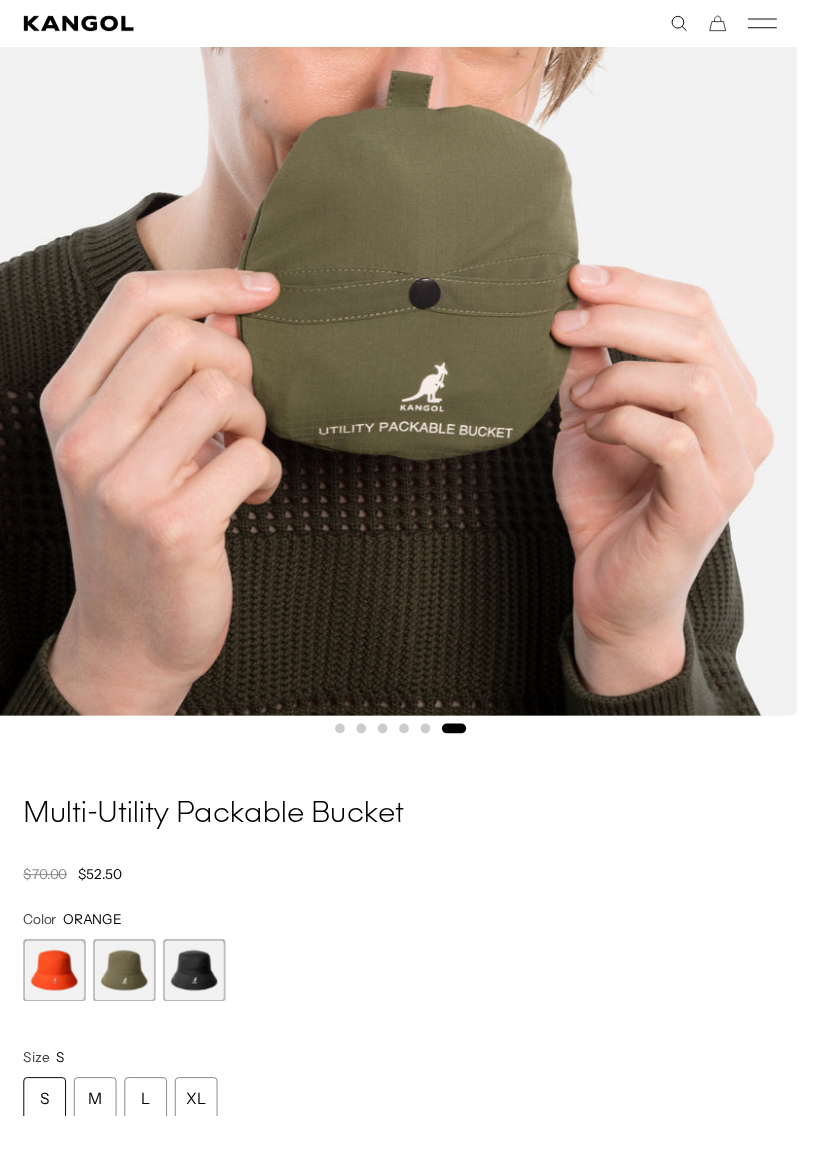 click at bounding box center (200, 999) 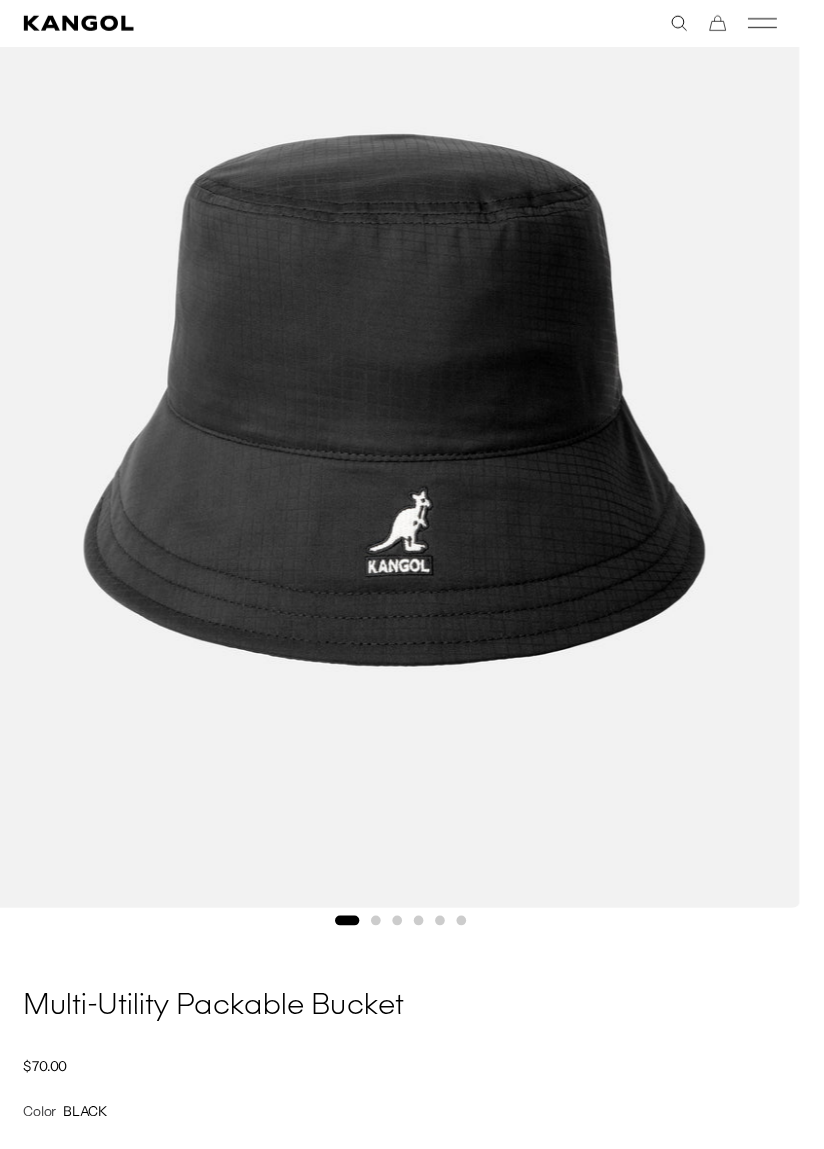 scroll, scrollTop: 282, scrollLeft: 0, axis: vertical 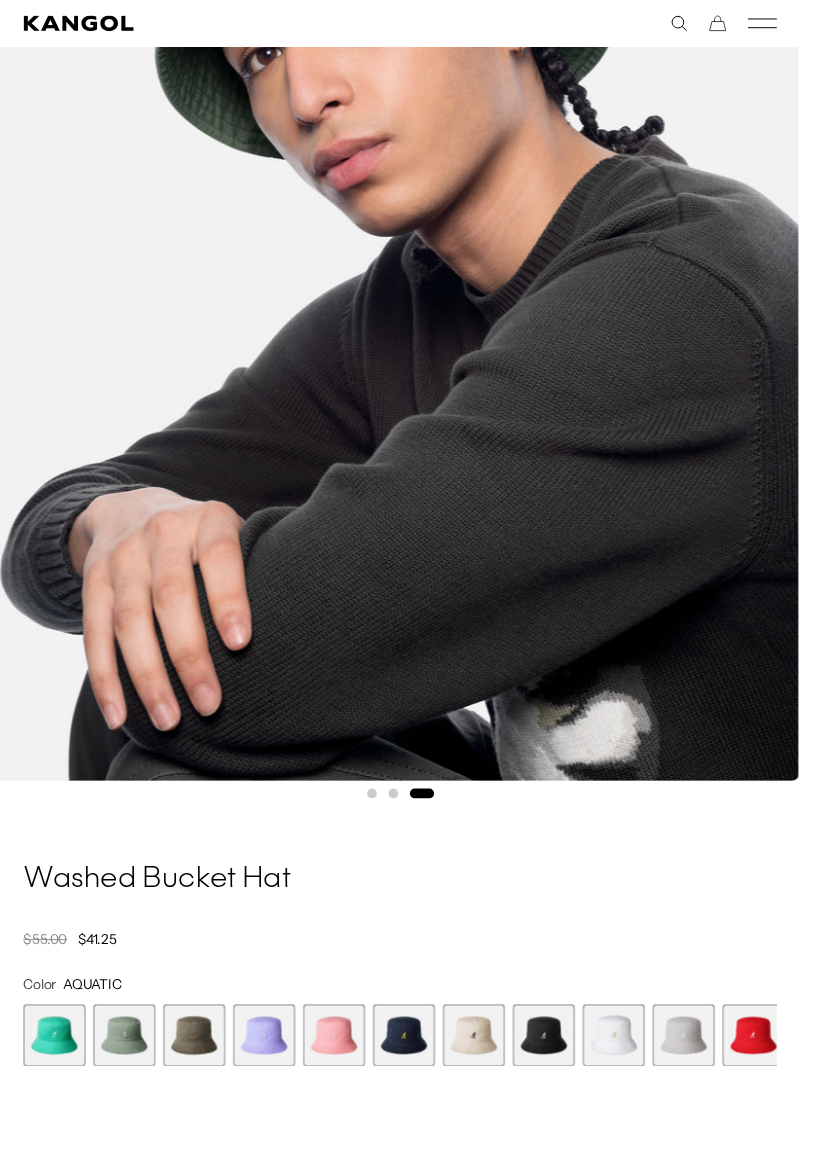 click at bounding box center (416, 1066) 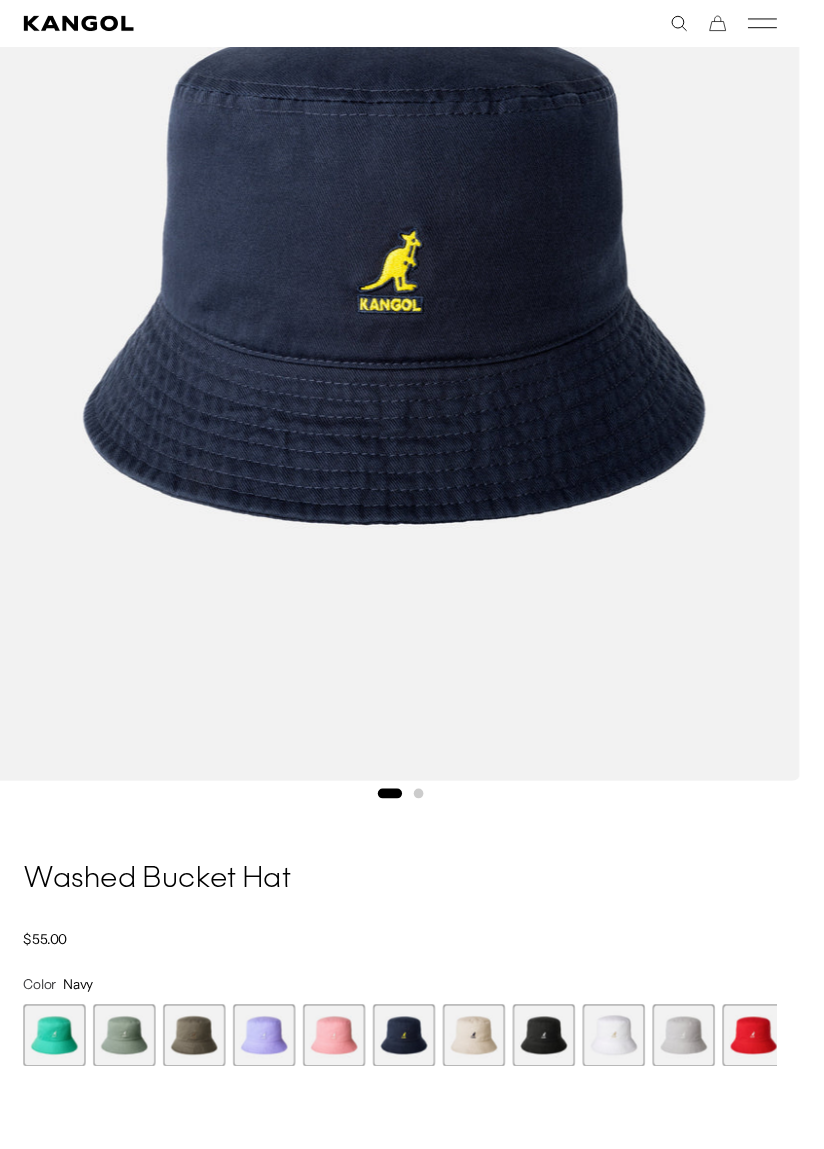 scroll, scrollTop: 0, scrollLeft: 411, axis: horizontal 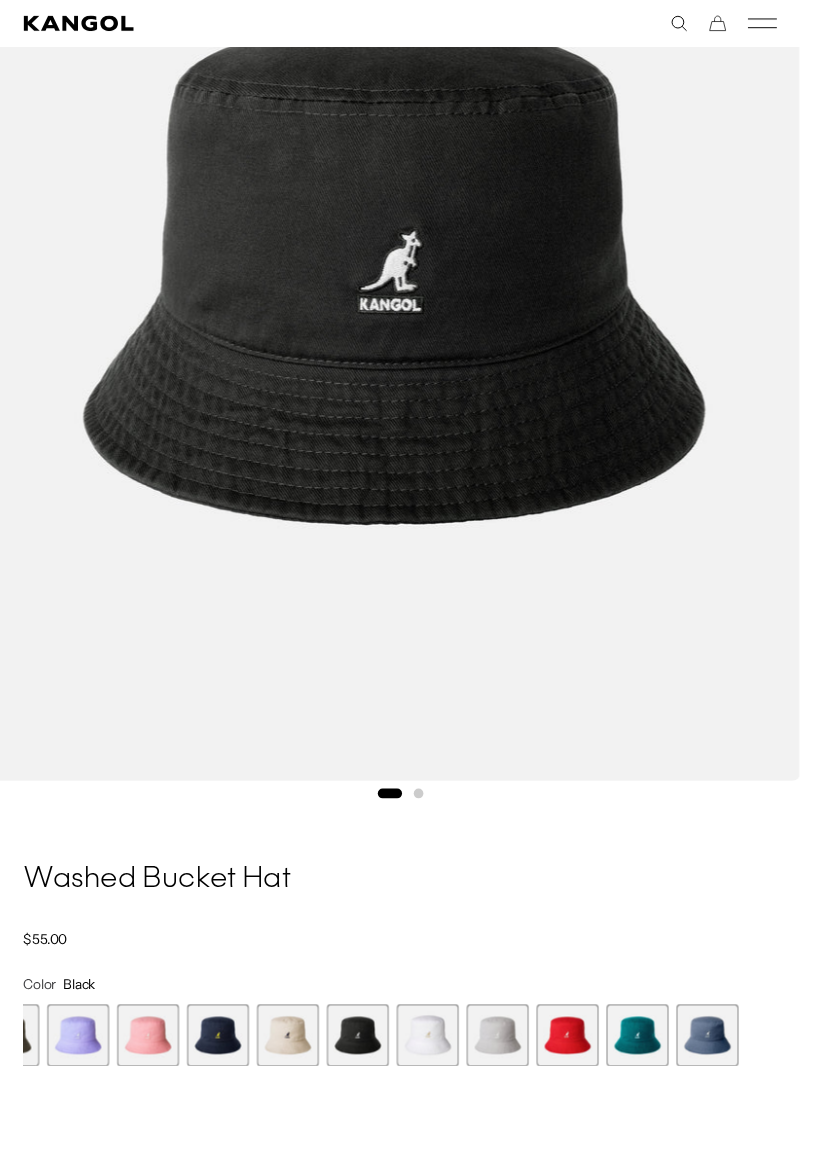 click at bounding box center [656, 1066] 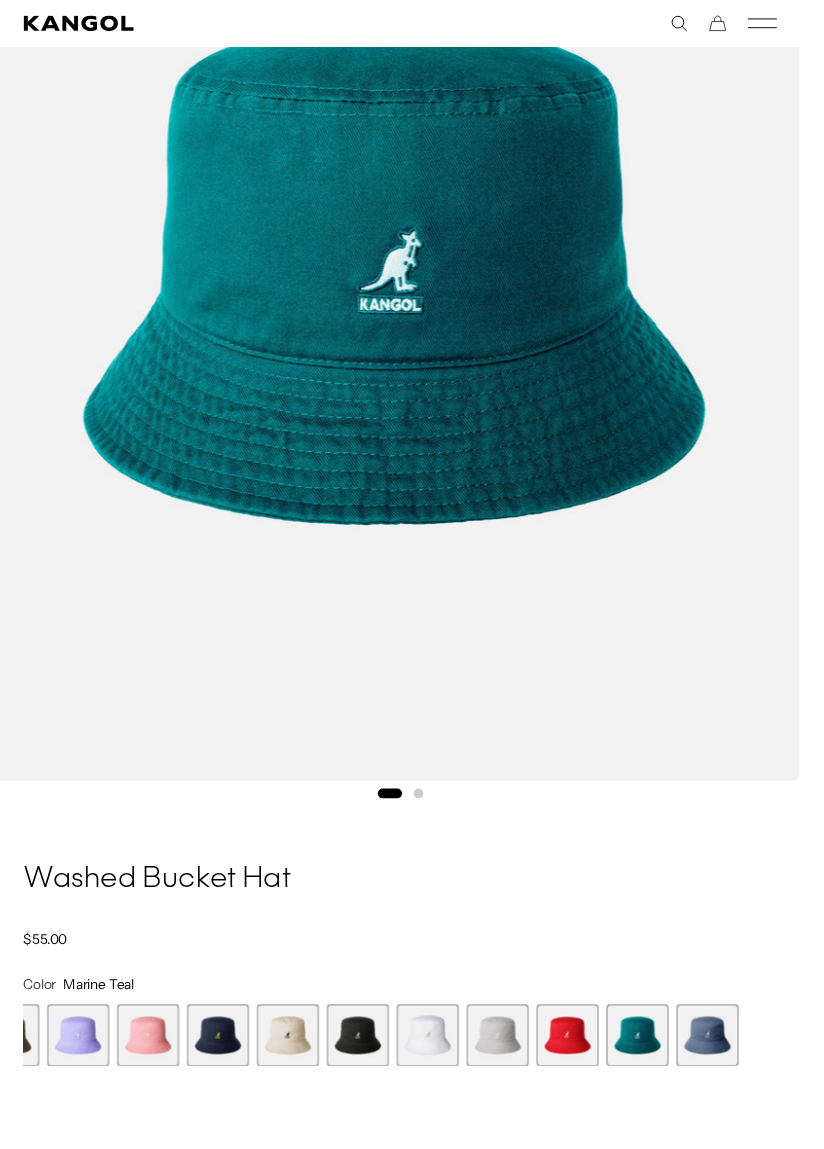scroll, scrollTop: 0, scrollLeft: 0, axis: both 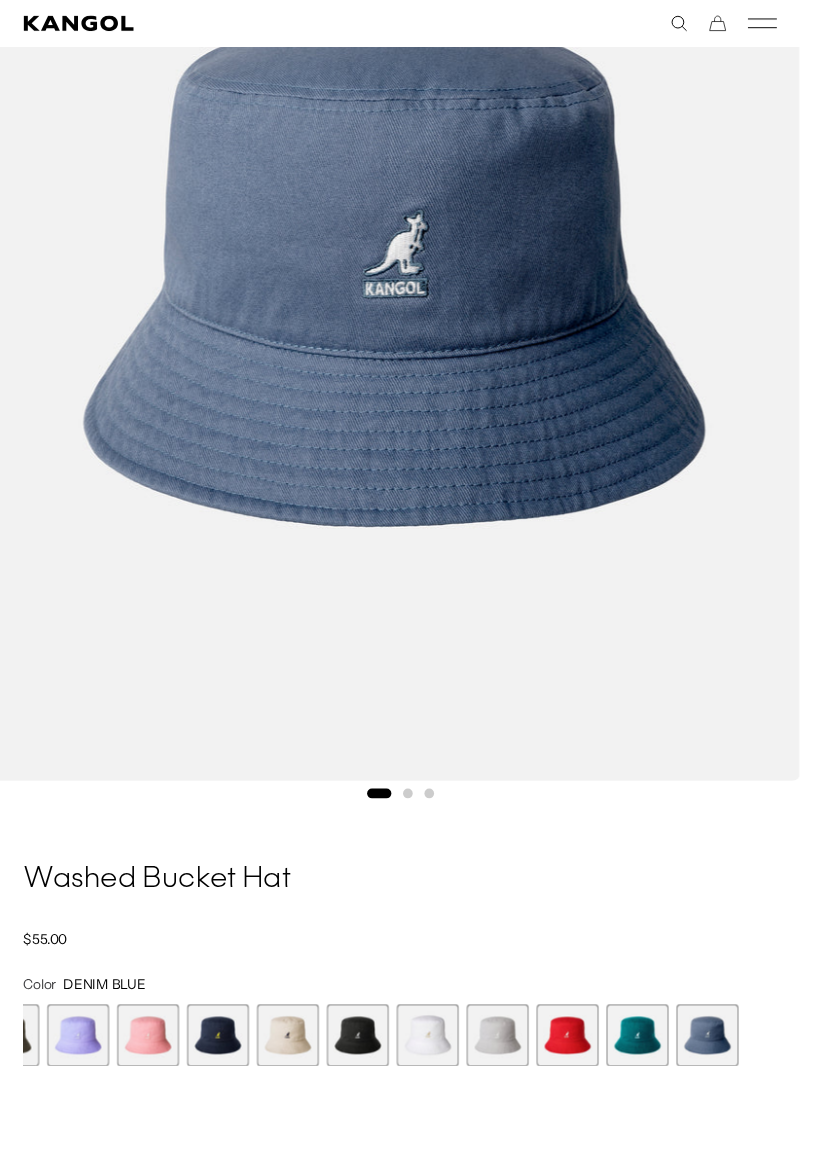 click at bounding box center [656, 1066] 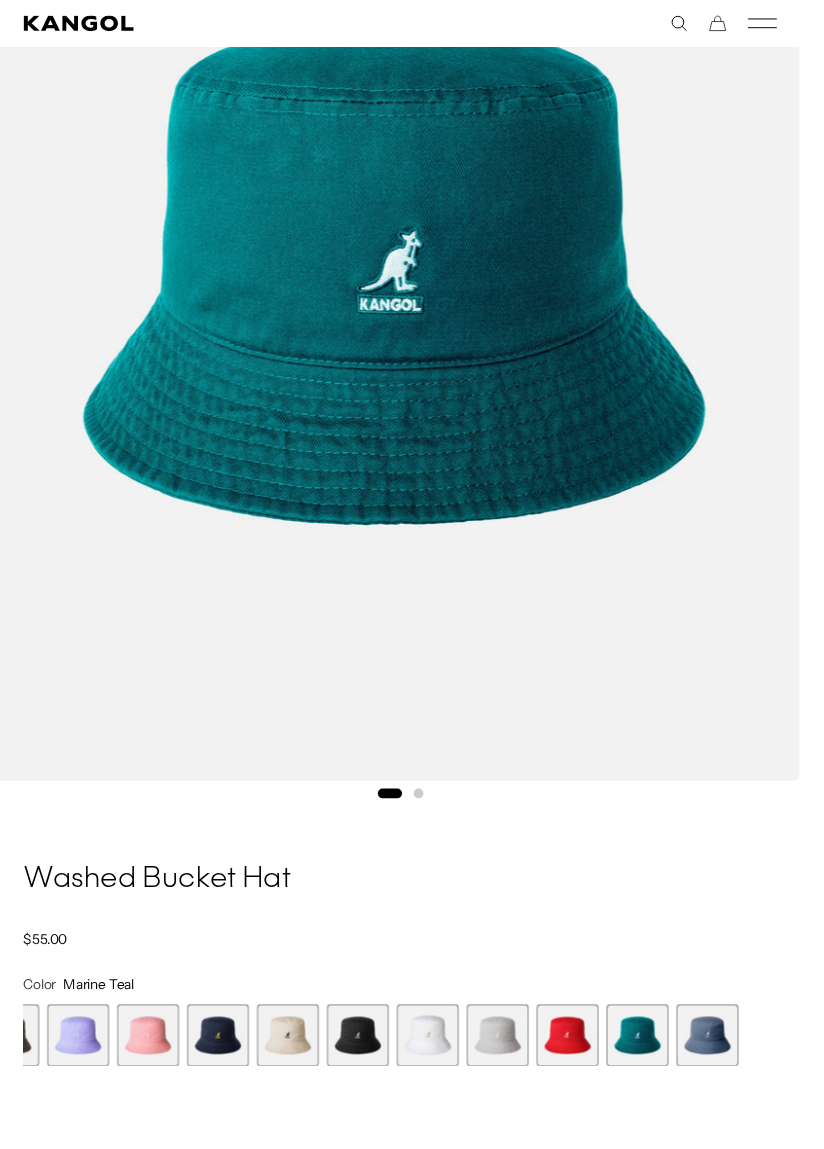 scroll, scrollTop: 0, scrollLeft: 411, axis: horizontal 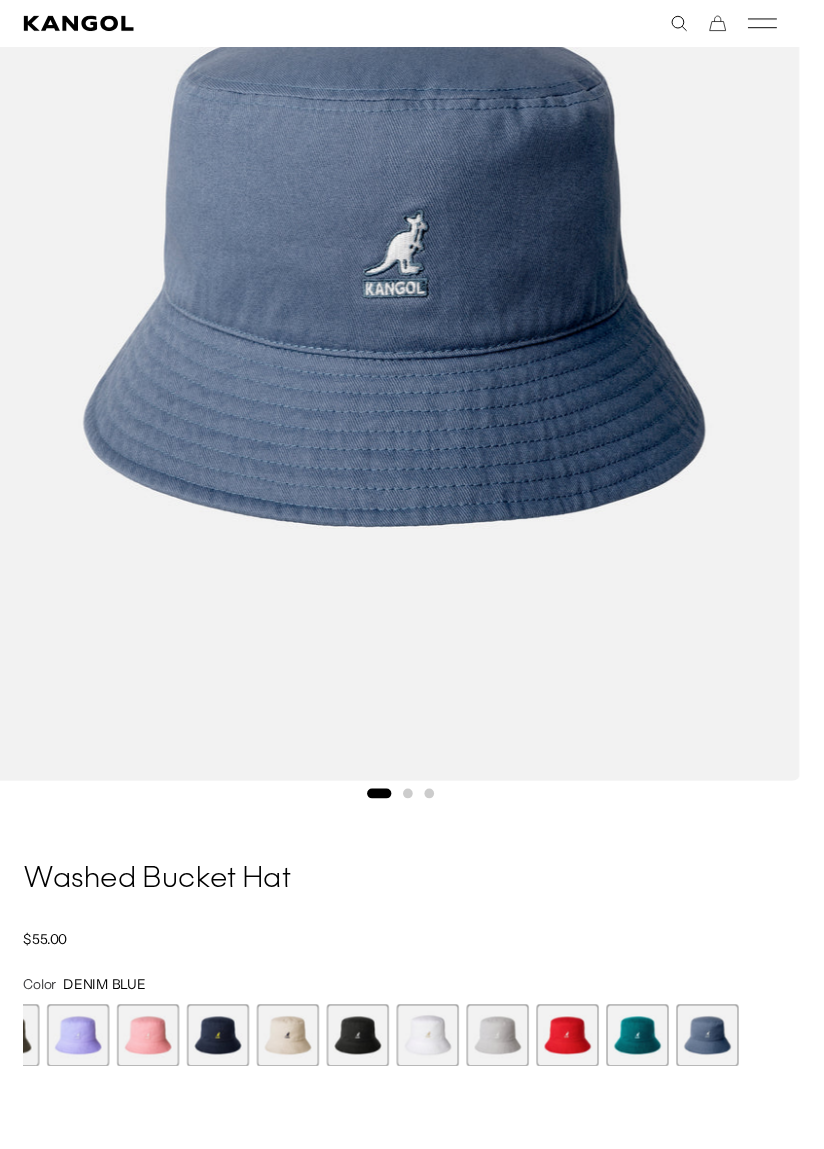 click at bounding box center (656, 1066) 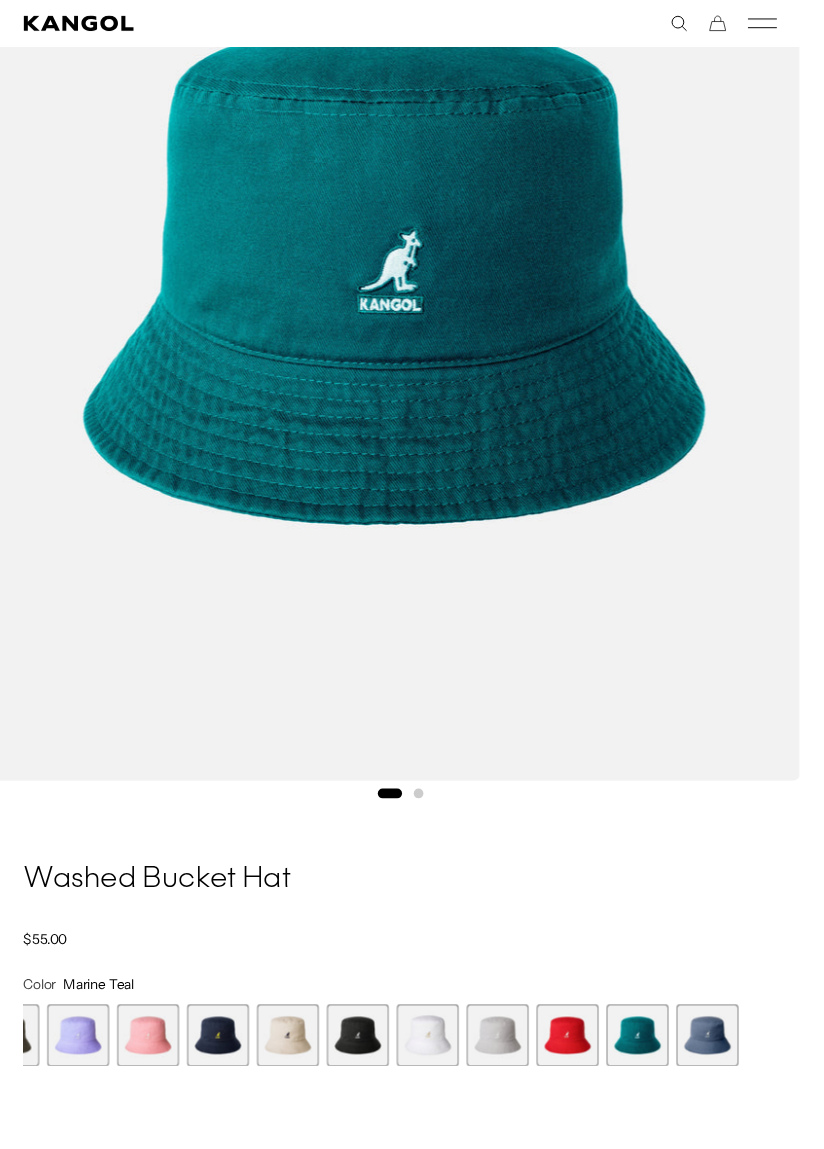 scroll, scrollTop: 0, scrollLeft: 0, axis: both 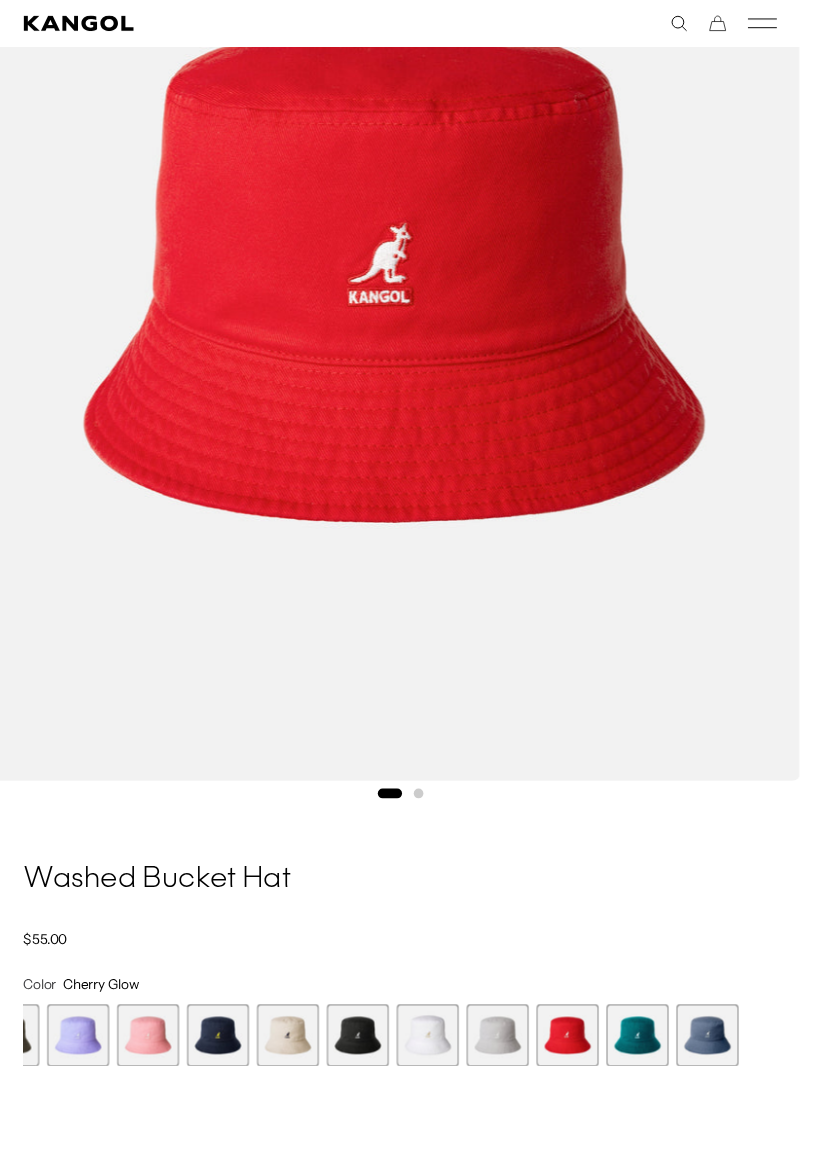 click at bounding box center (512, 1066) 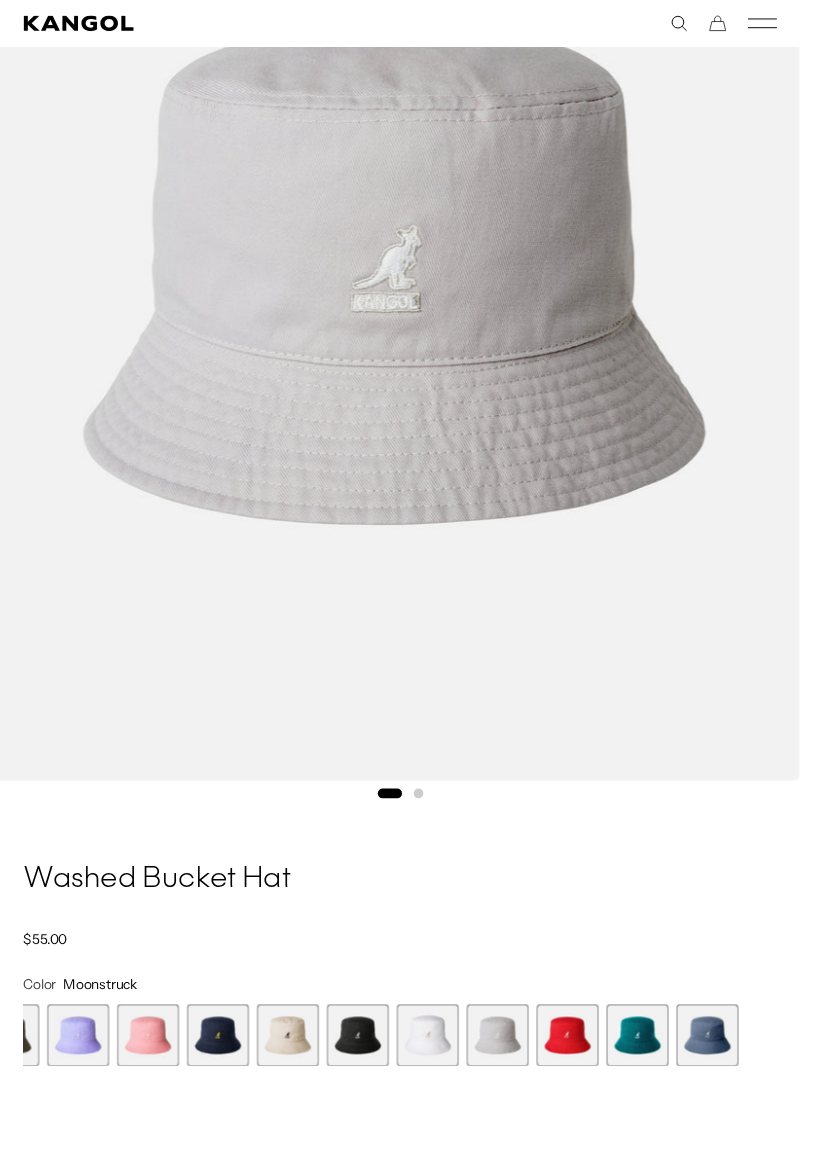 scroll, scrollTop: 0, scrollLeft: 411, axis: horizontal 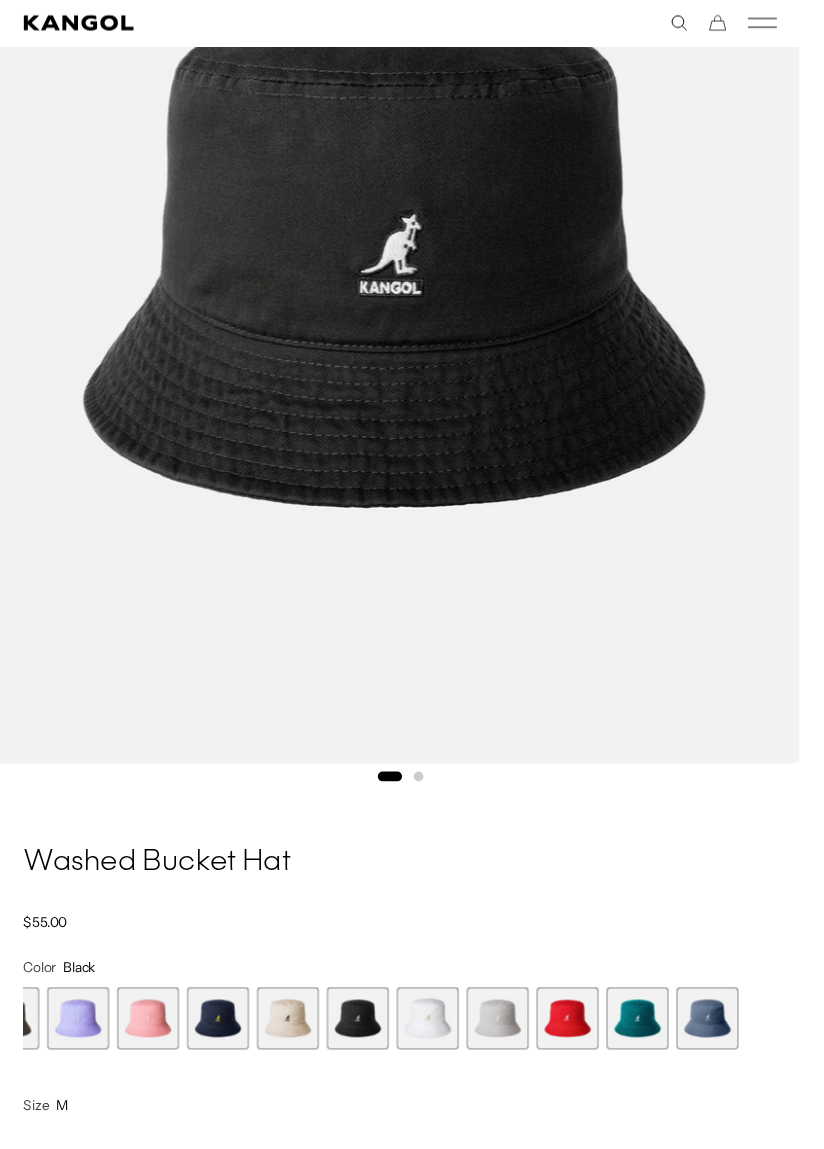 click at bounding box center (656, 1049) 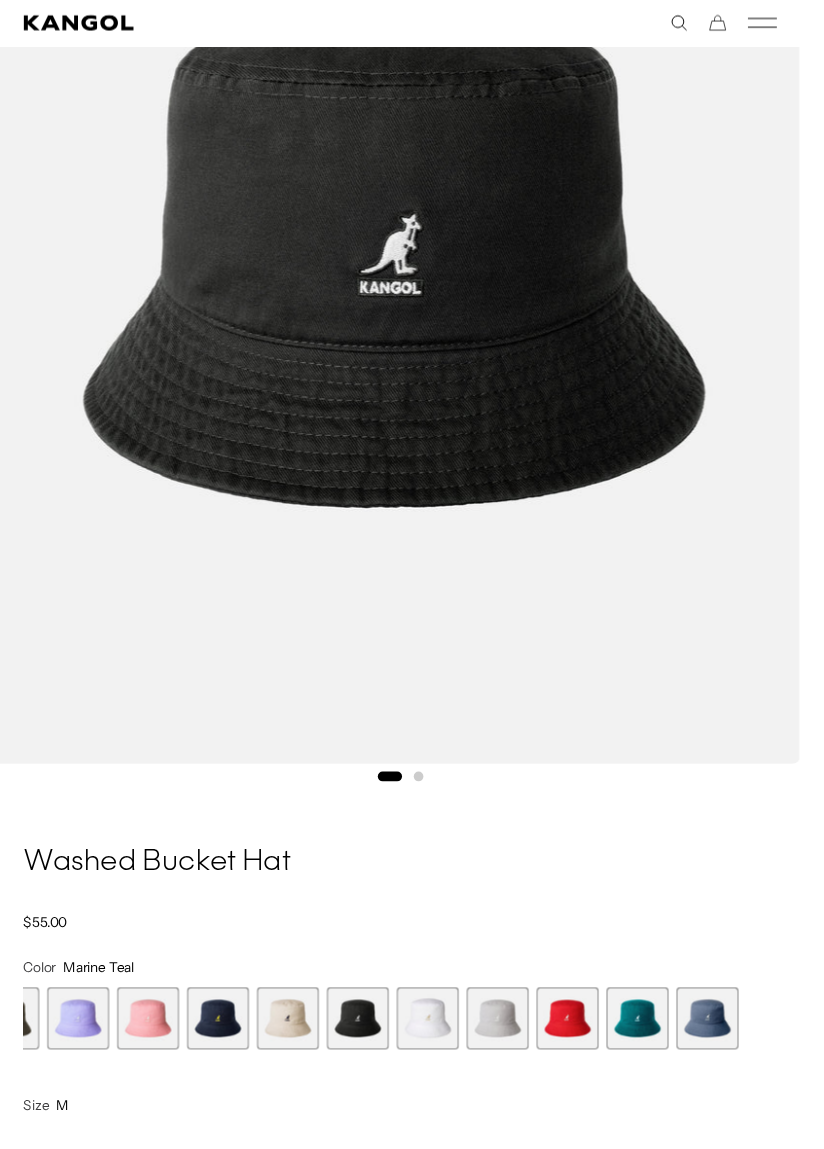 scroll, scrollTop: 0, scrollLeft: 0, axis: both 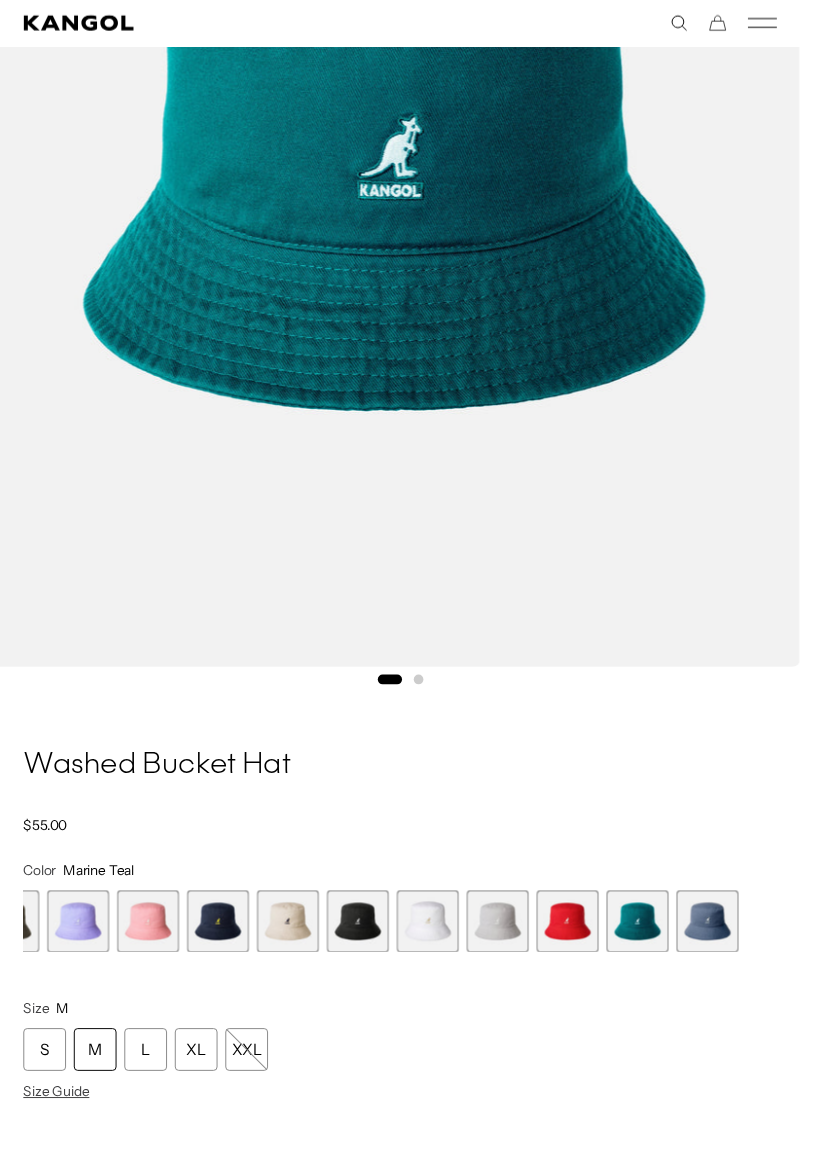click at bounding box center [728, 949] 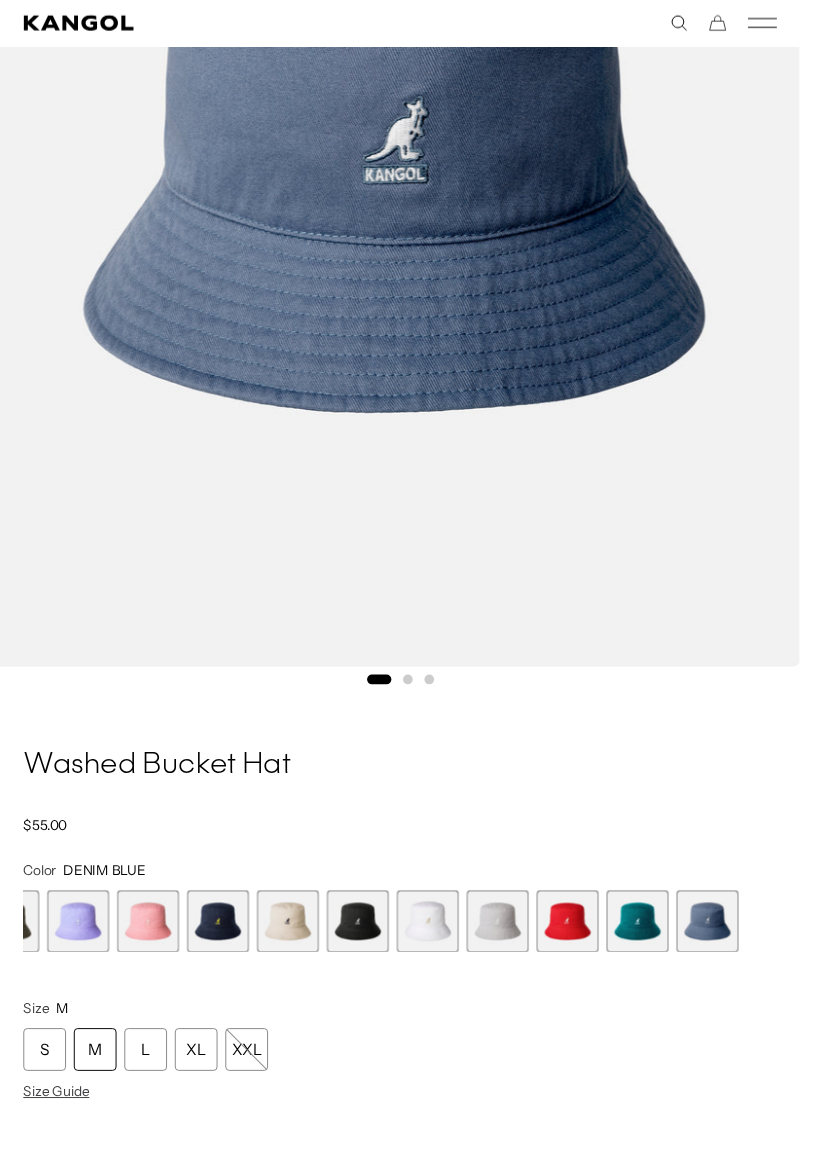 scroll, scrollTop: 0, scrollLeft: 0, axis: both 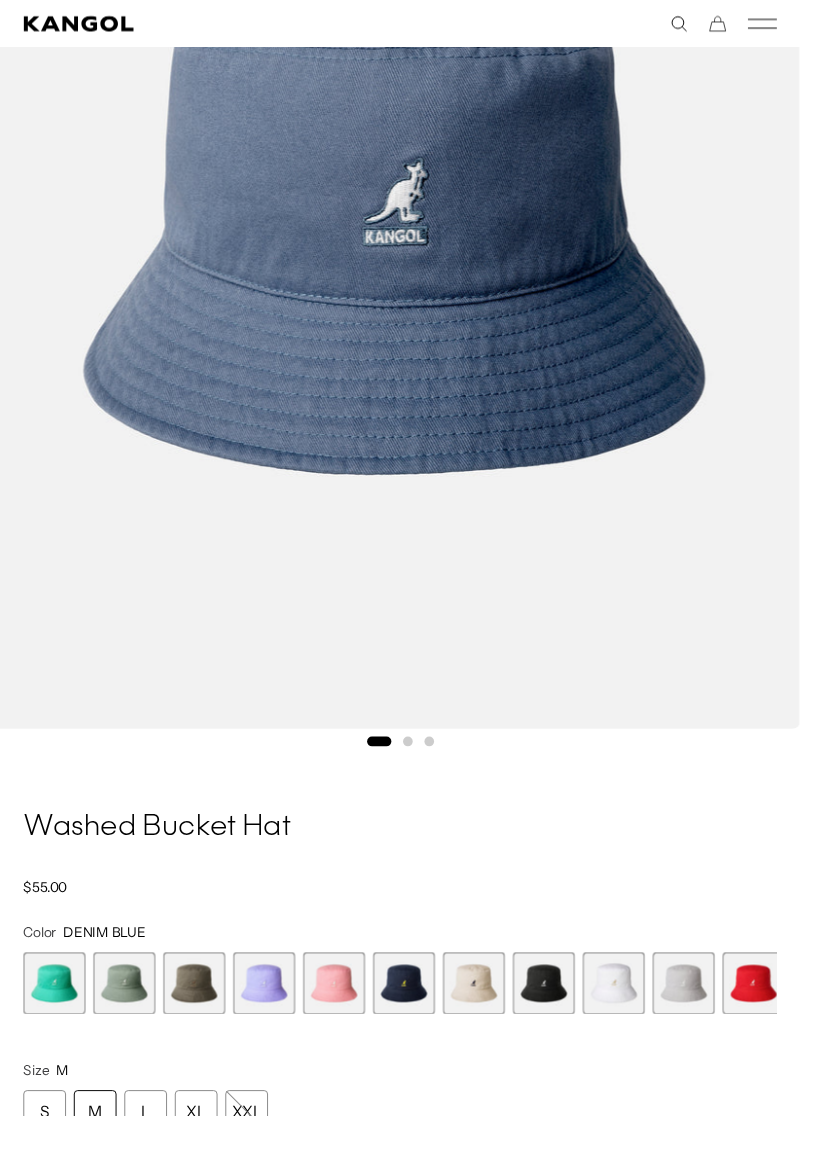 click at bounding box center [128, 1013] 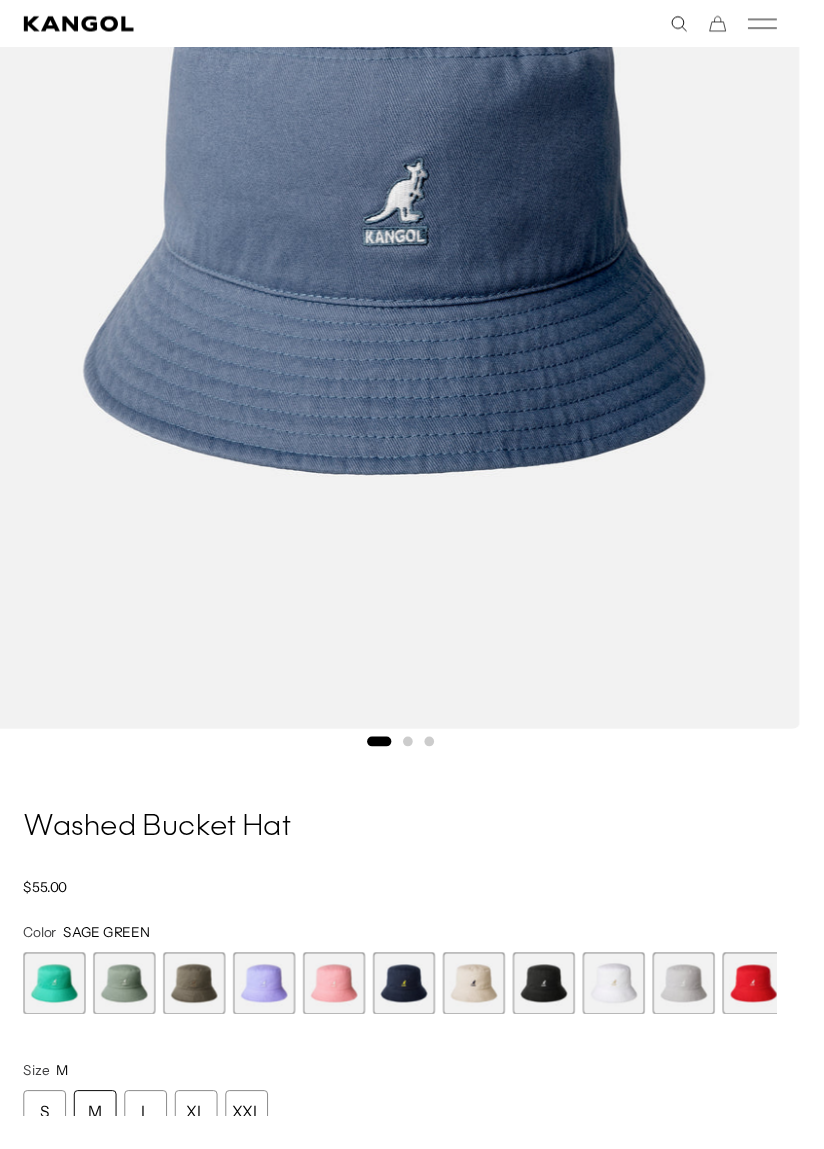 scroll, scrollTop: 0, scrollLeft: 0, axis: both 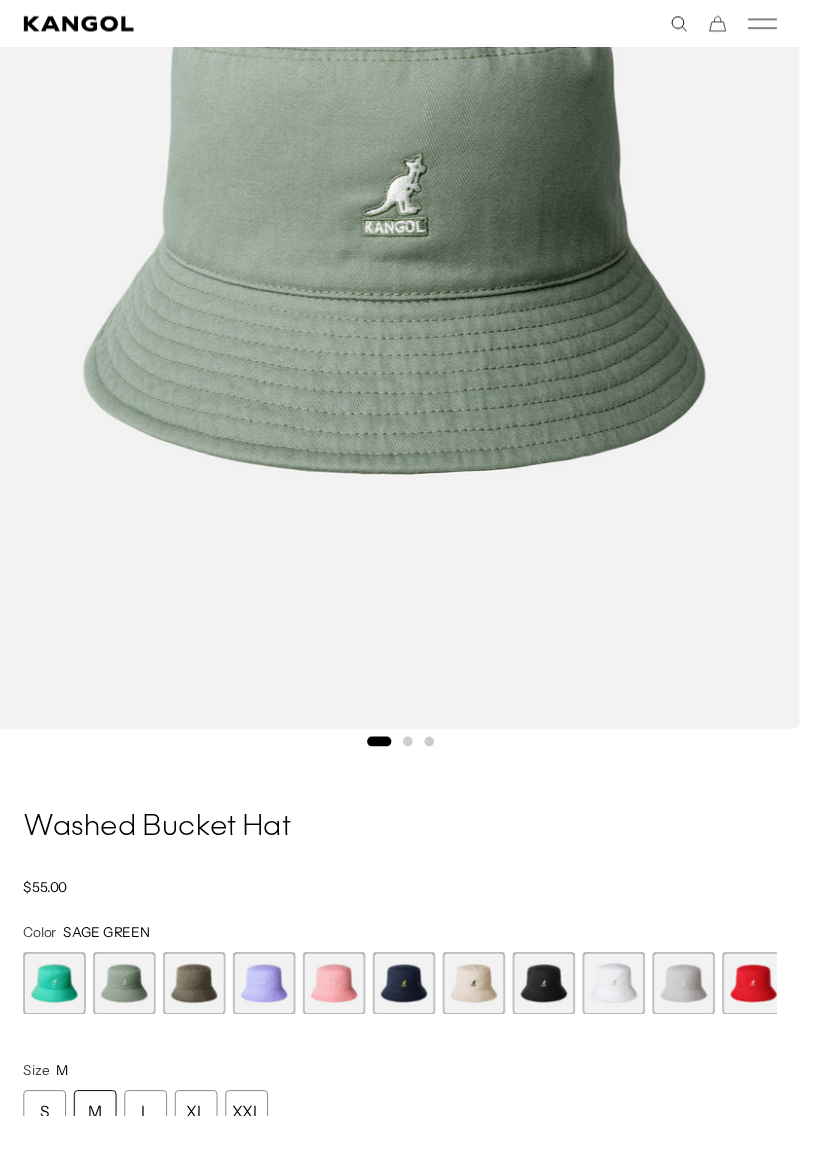 click at bounding box center [488, 1013] 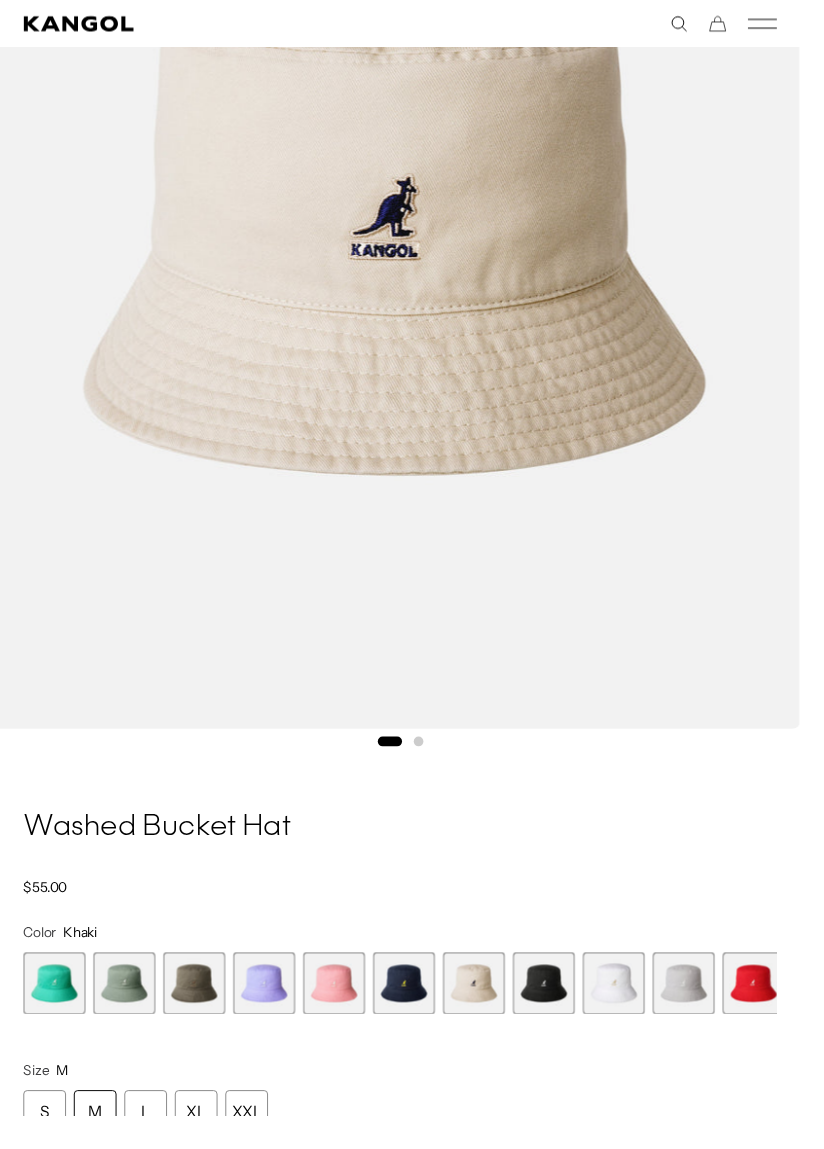 scroll, scrollTop: 0, scrollLeft: 411, axis: horizontal 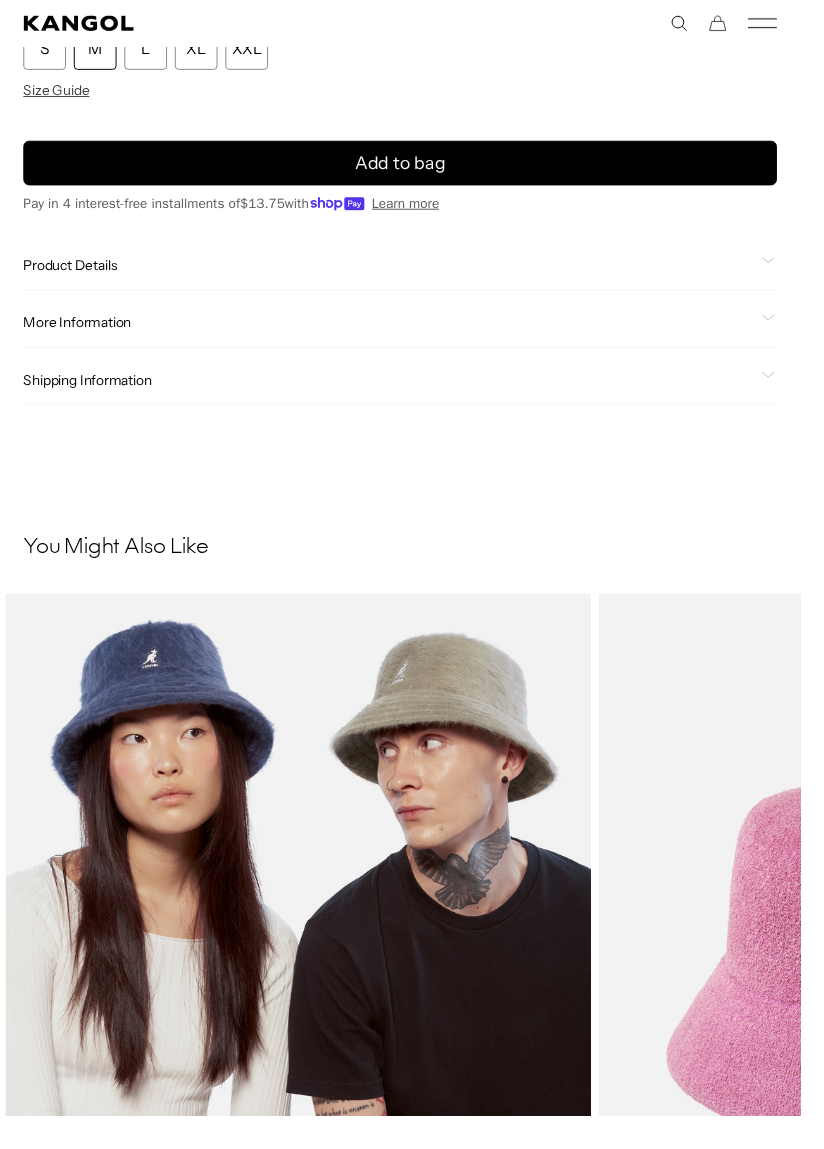 click at bounding box center [307, 989] 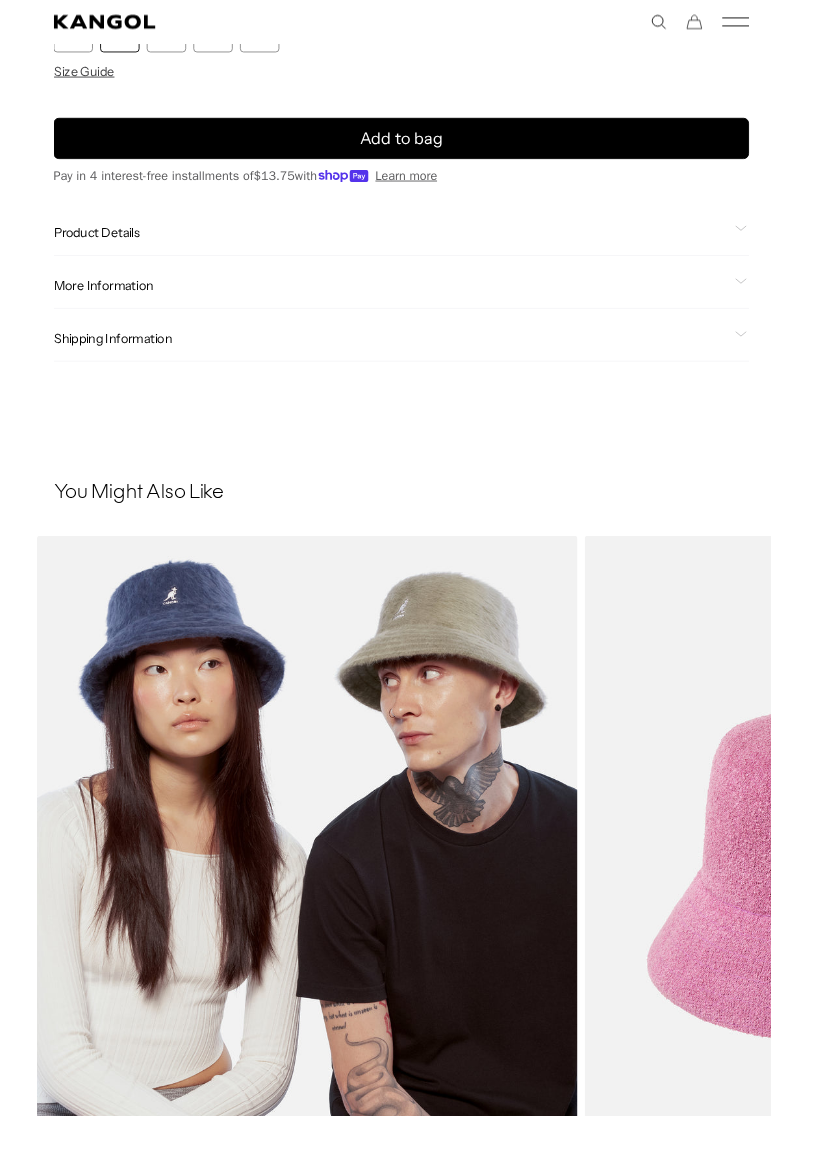 scroll, scrollTop: 1650, scrollLeft: 0, axis: vertical 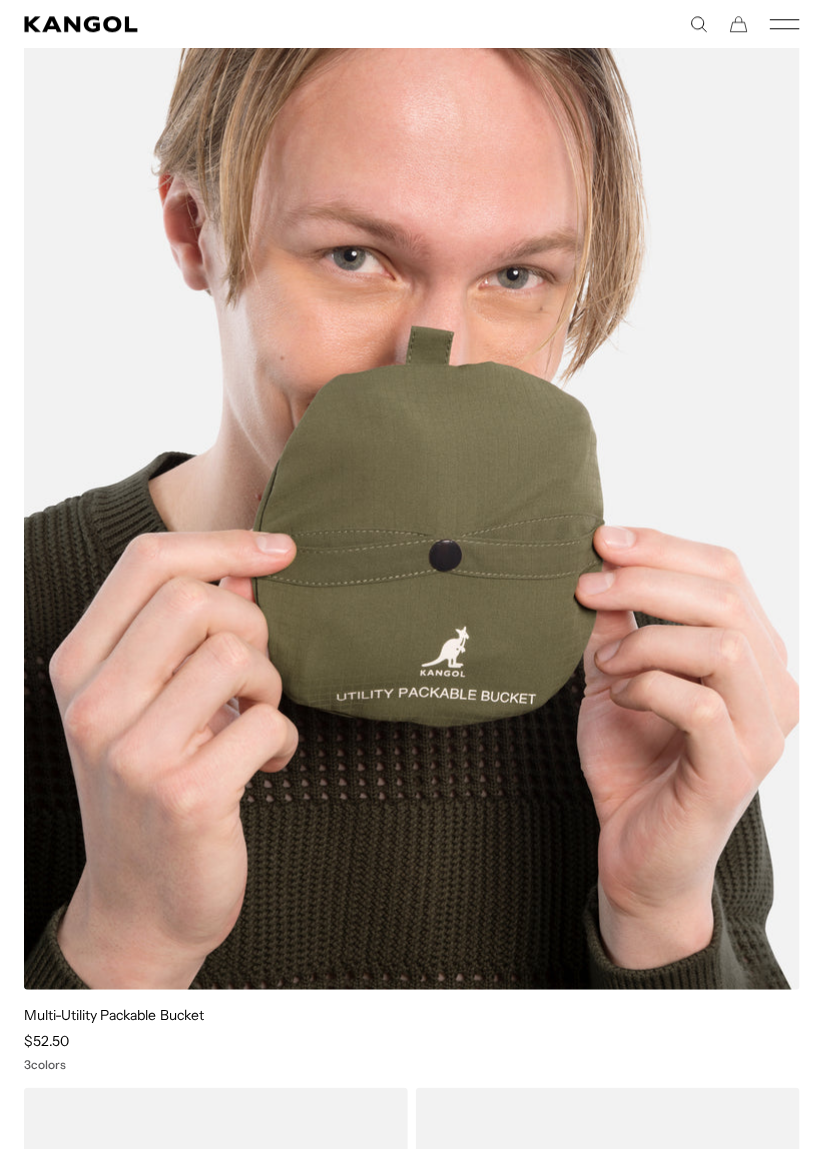 click at bounding box center (412, 468) 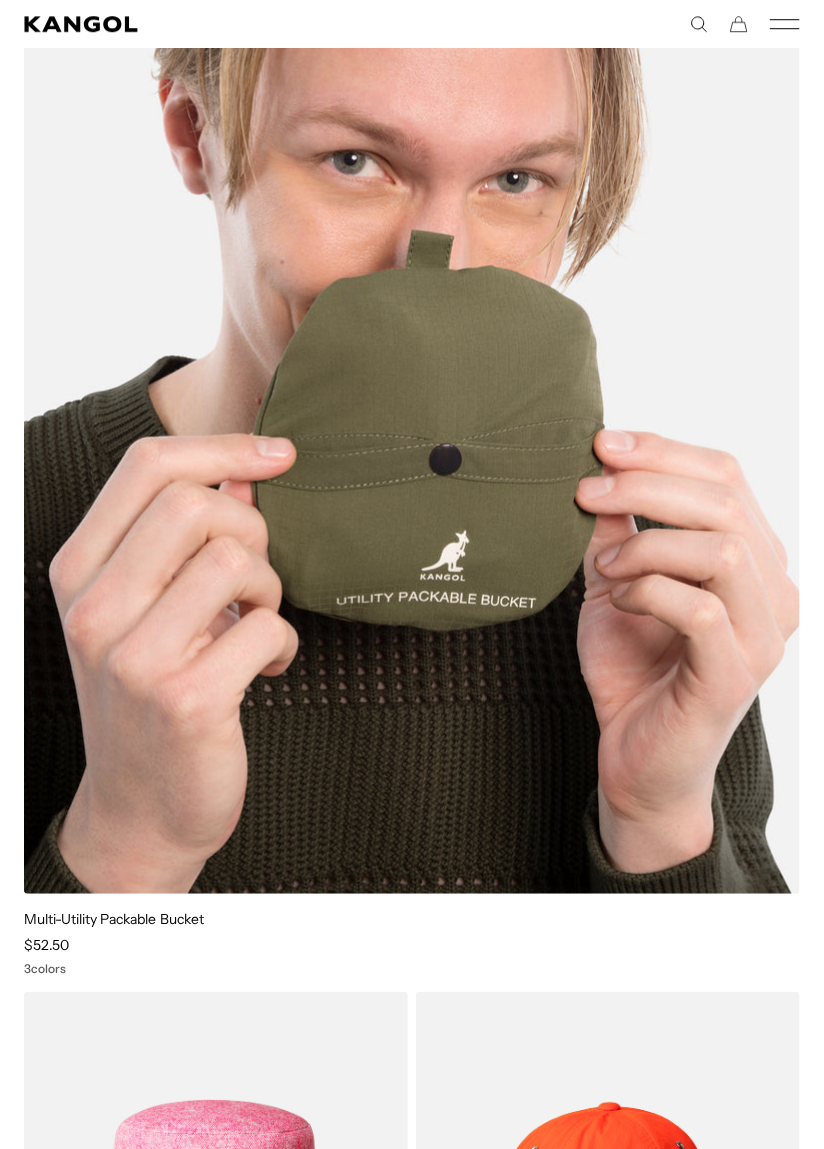 scroll, scrollTop: 15407, scrollLeft: 0, axis: vertical 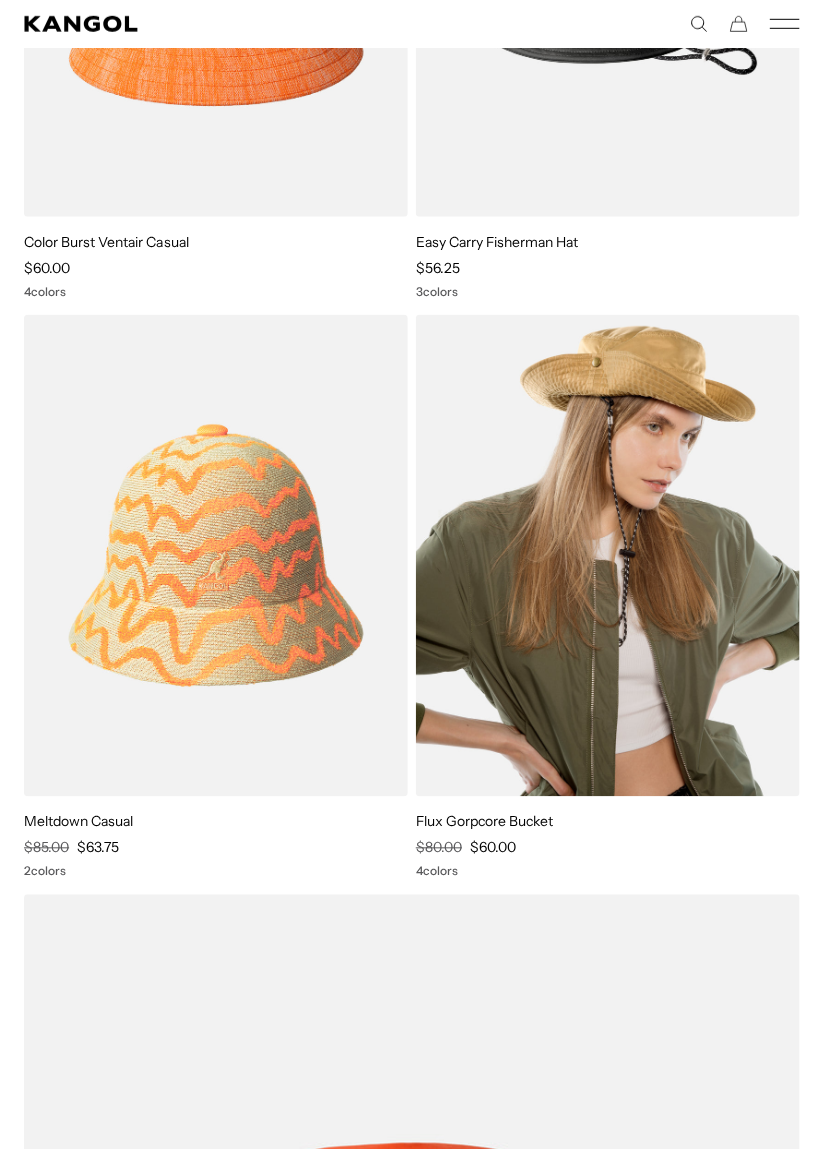 click at bounding box center (608, 556) 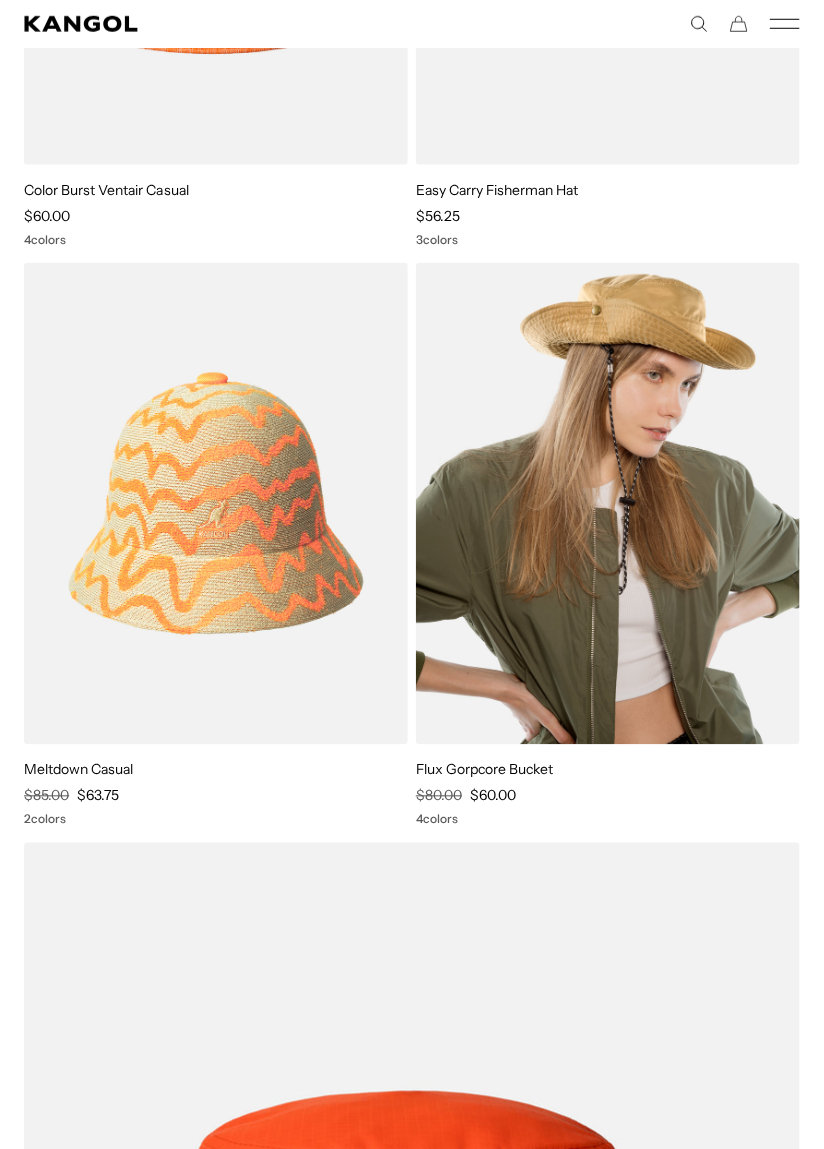 scroll, scrollTop: 14438, scrollLeft: 0, axis: vertical 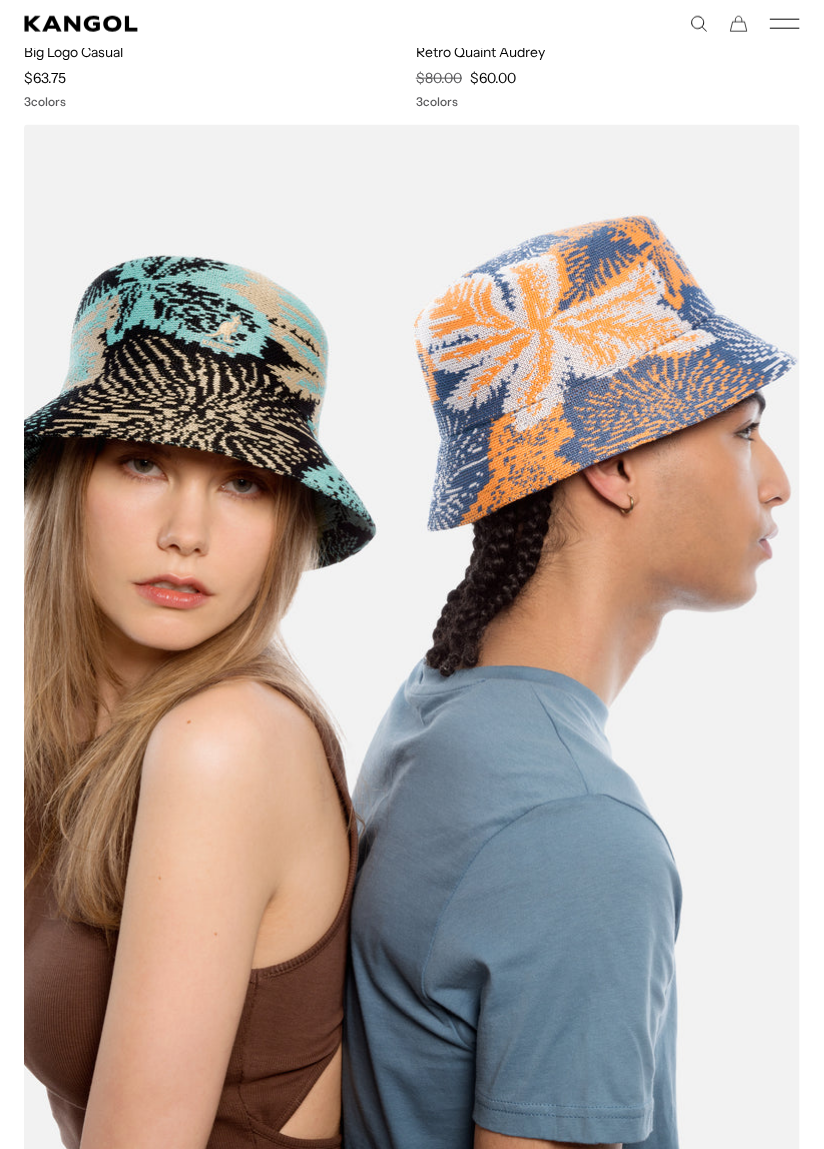 click at bounding box center [412, 647] 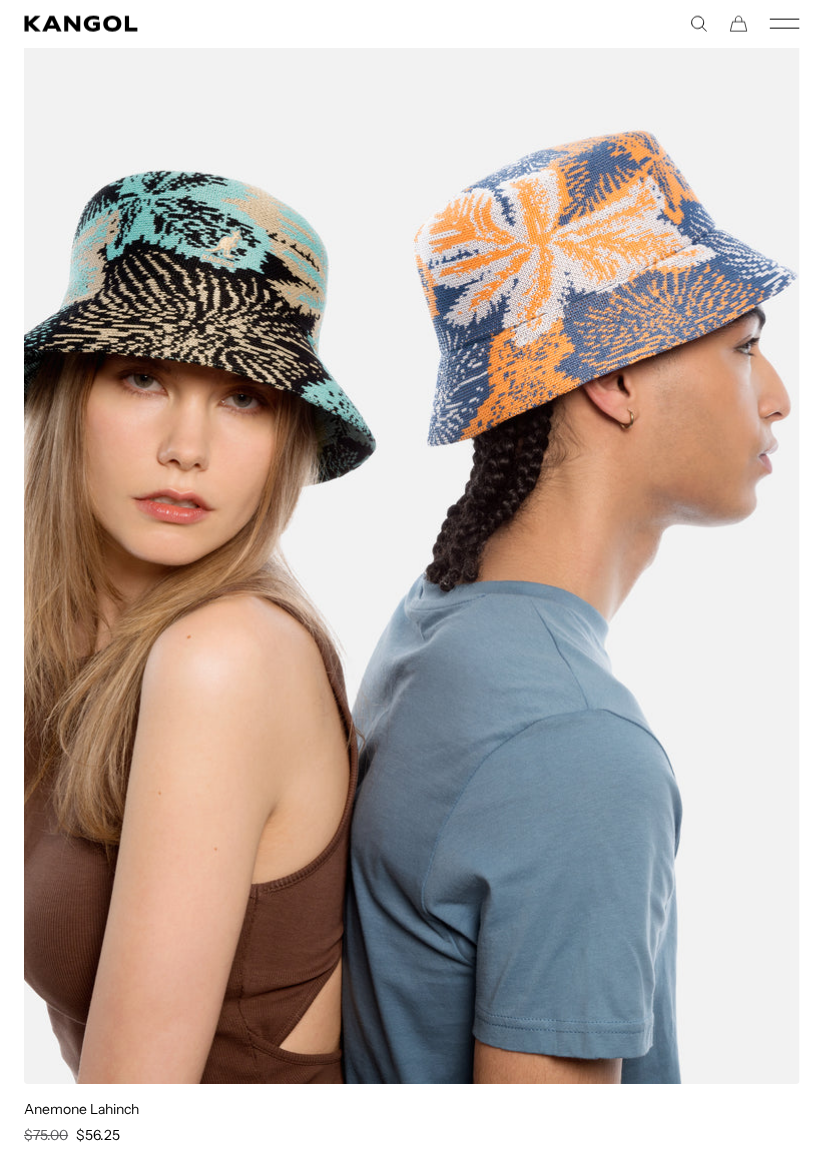 scroll, scrollTop: 12905, scrollLeft: 0, axis: vertical 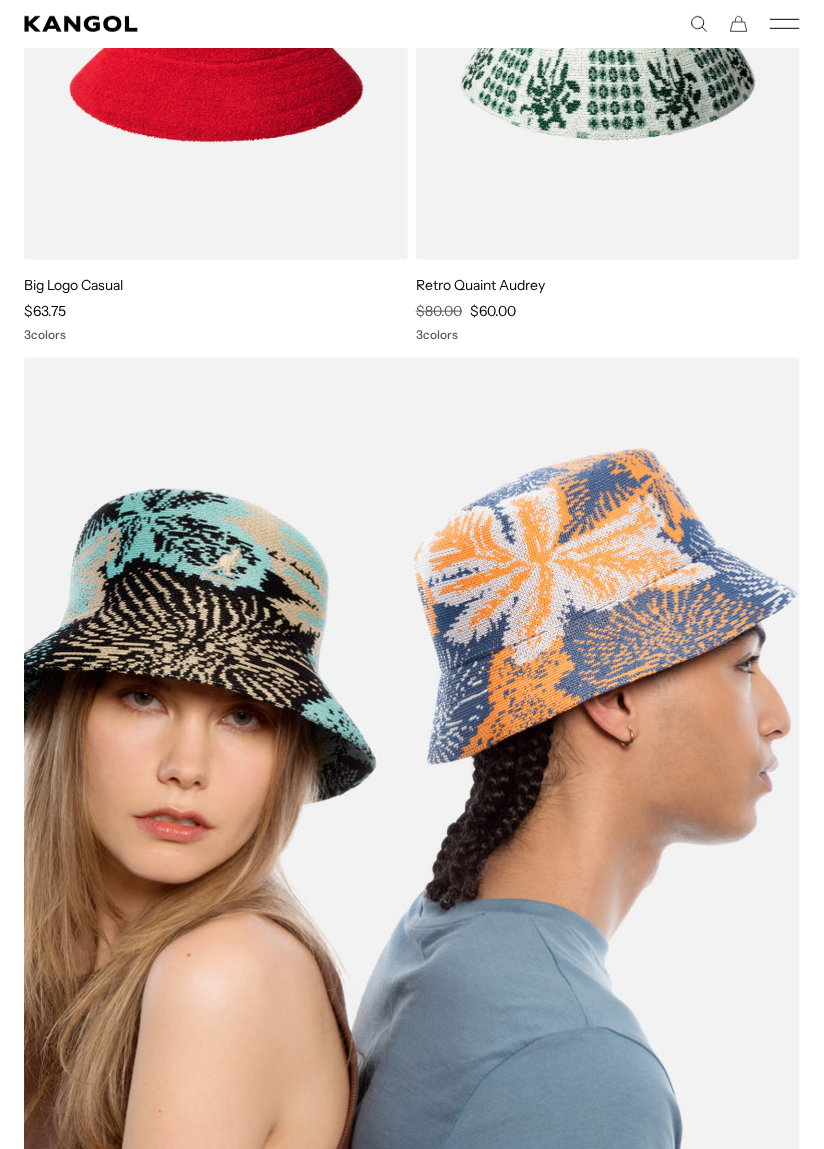 click at bounding box center [412, 880] 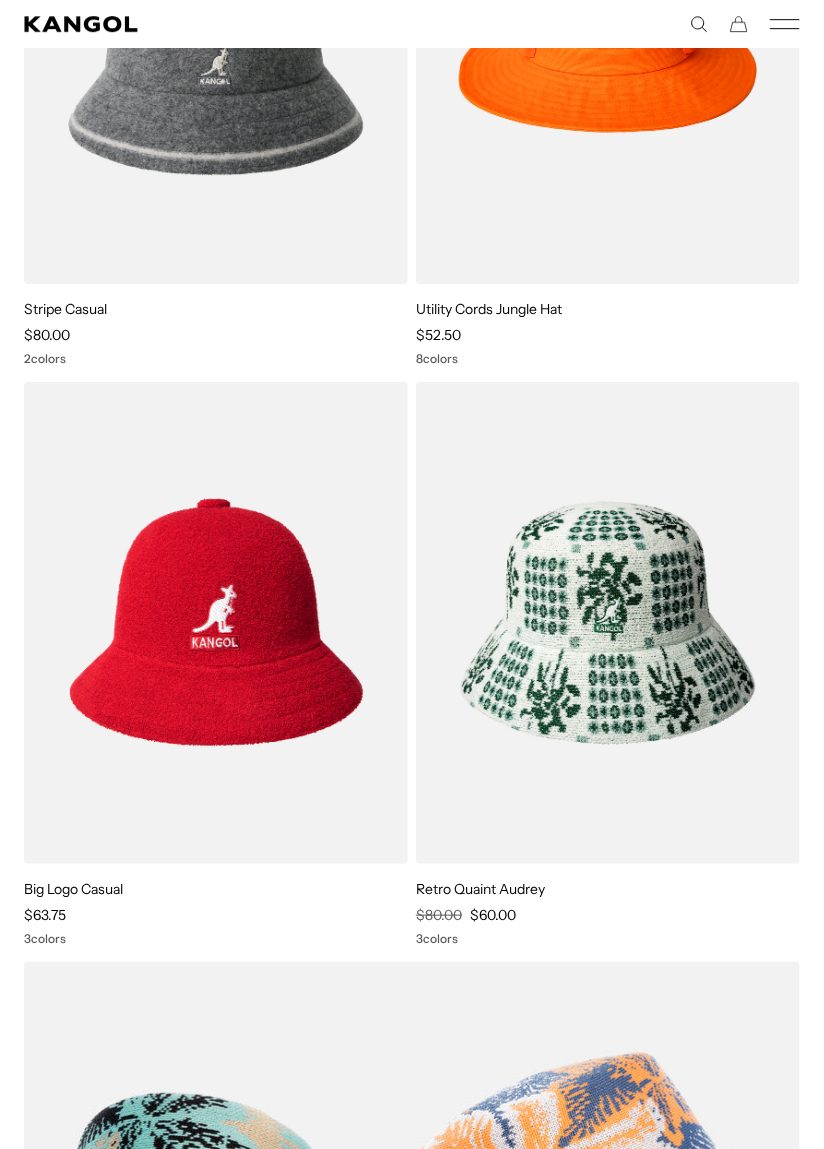 scroll, scrollTop: 11972, scrollLeft: 0, axis: vertical 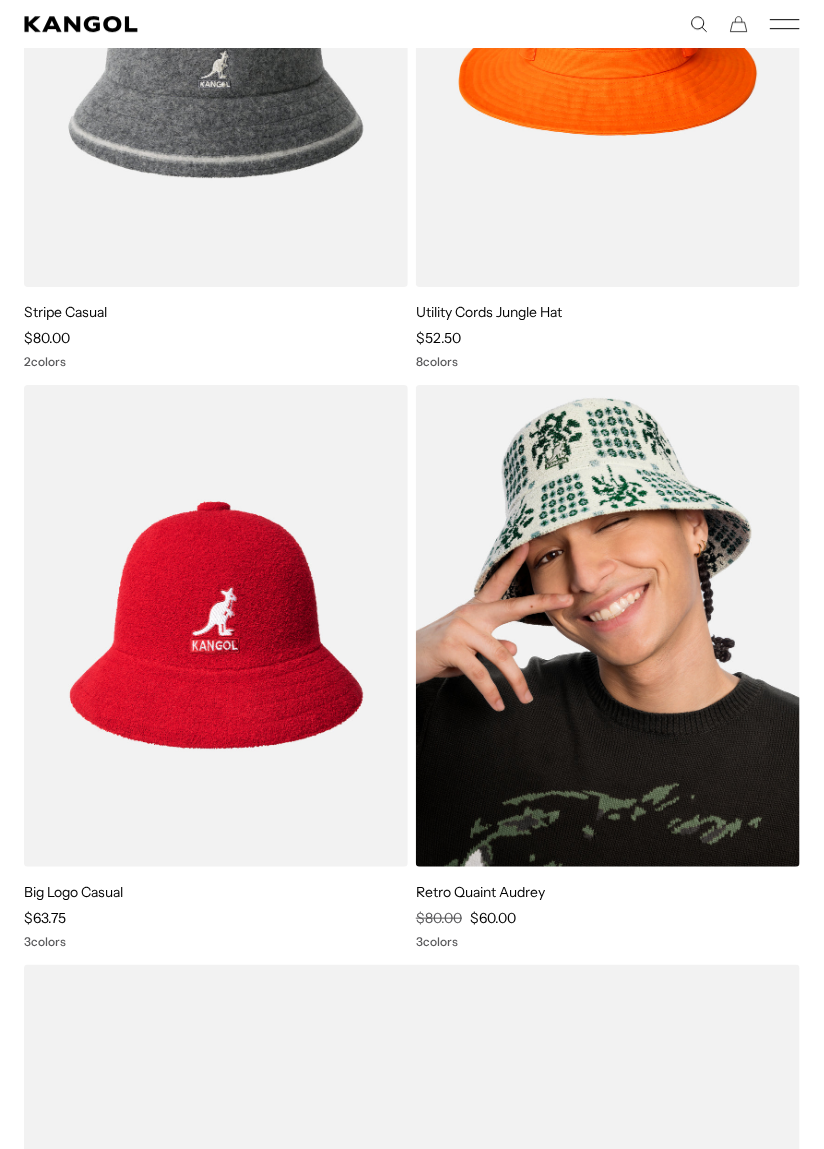 click at bounding box center (608, 626) 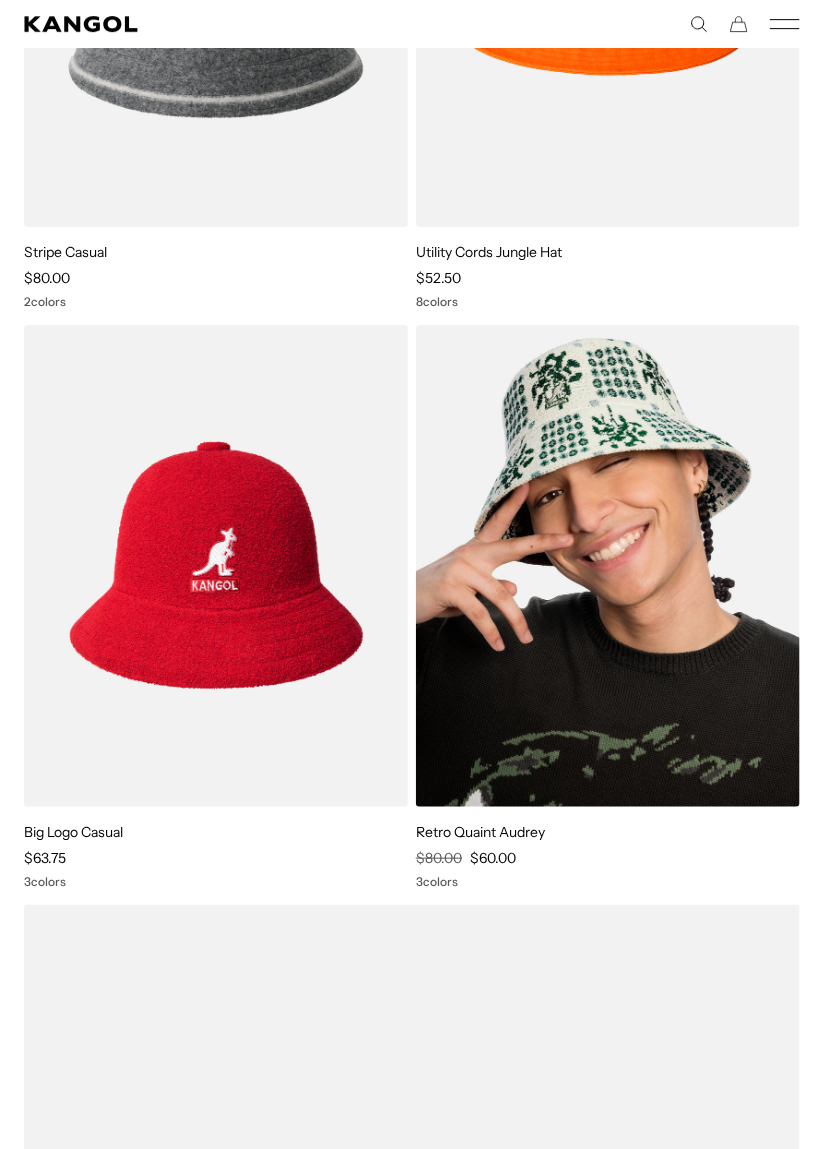 scroll, scrollTop: 12065, scrollLeft: 0, axis: vertical 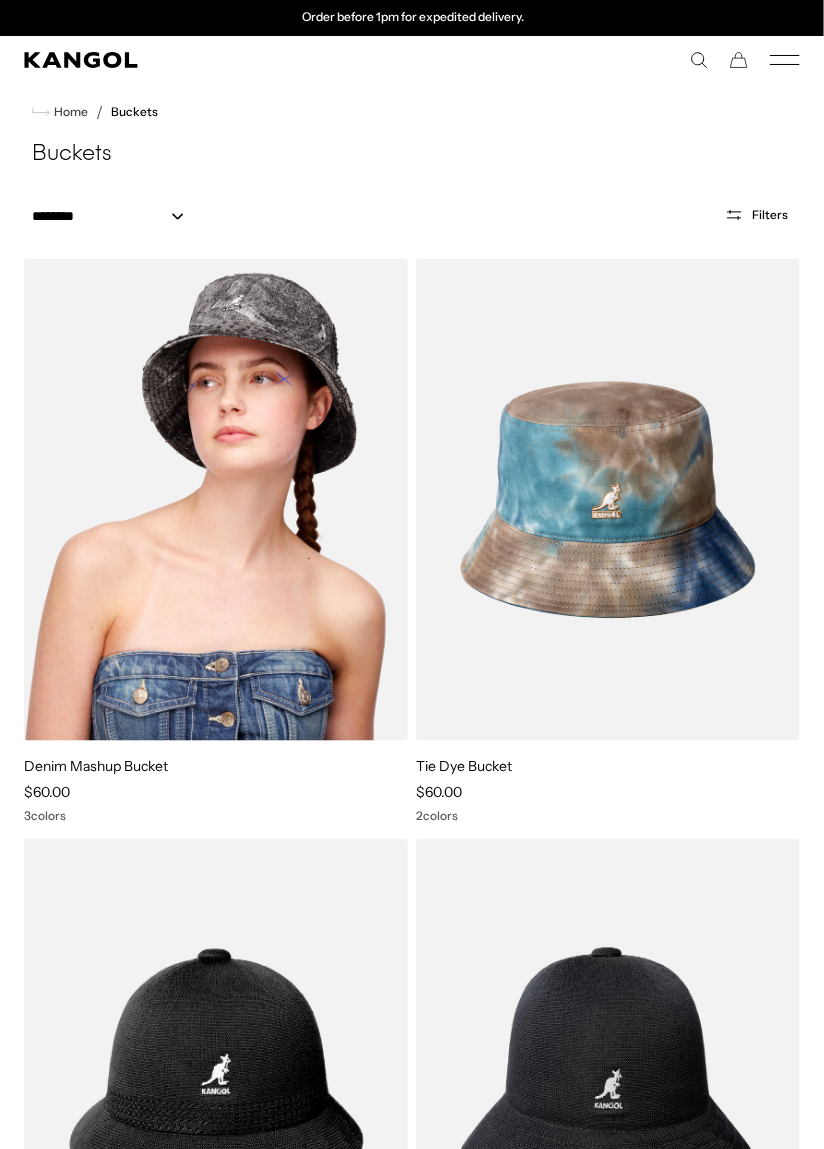 click at bounding box center (216, 500) 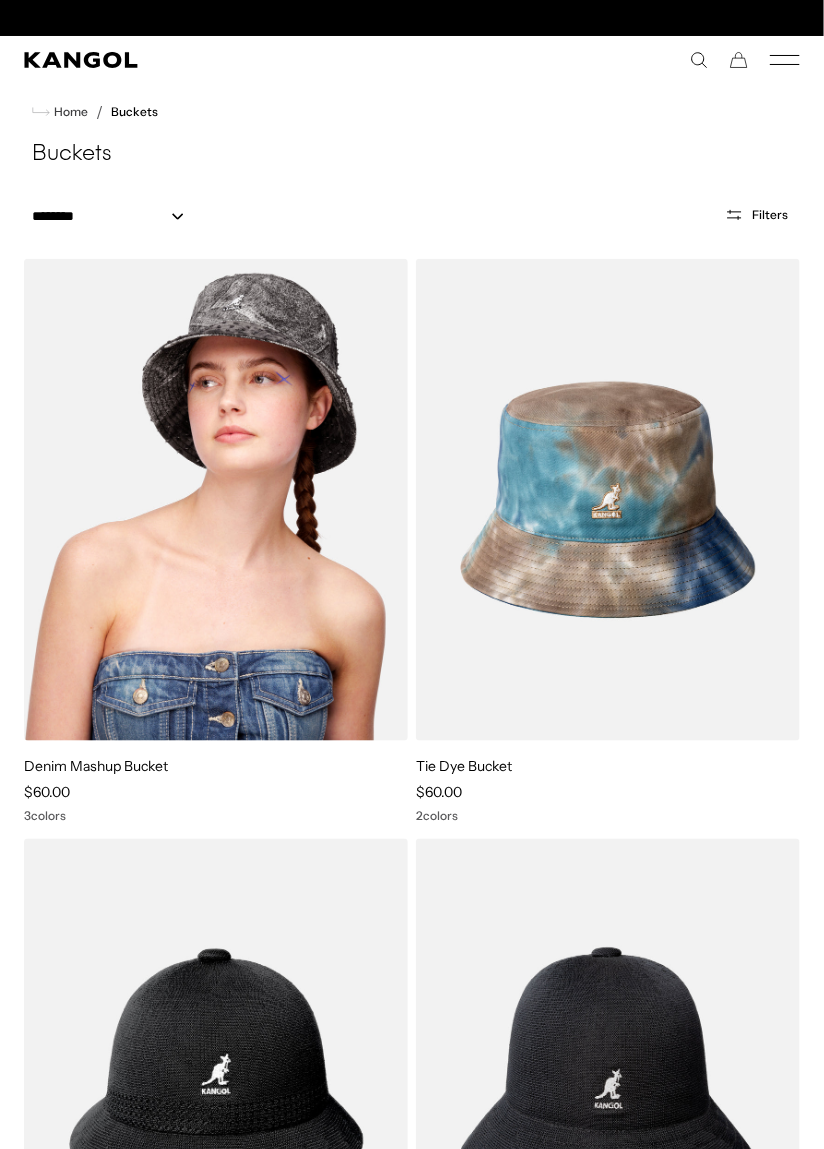 scroll, scrollTop: 0, scrollLeft: 0, axis: both 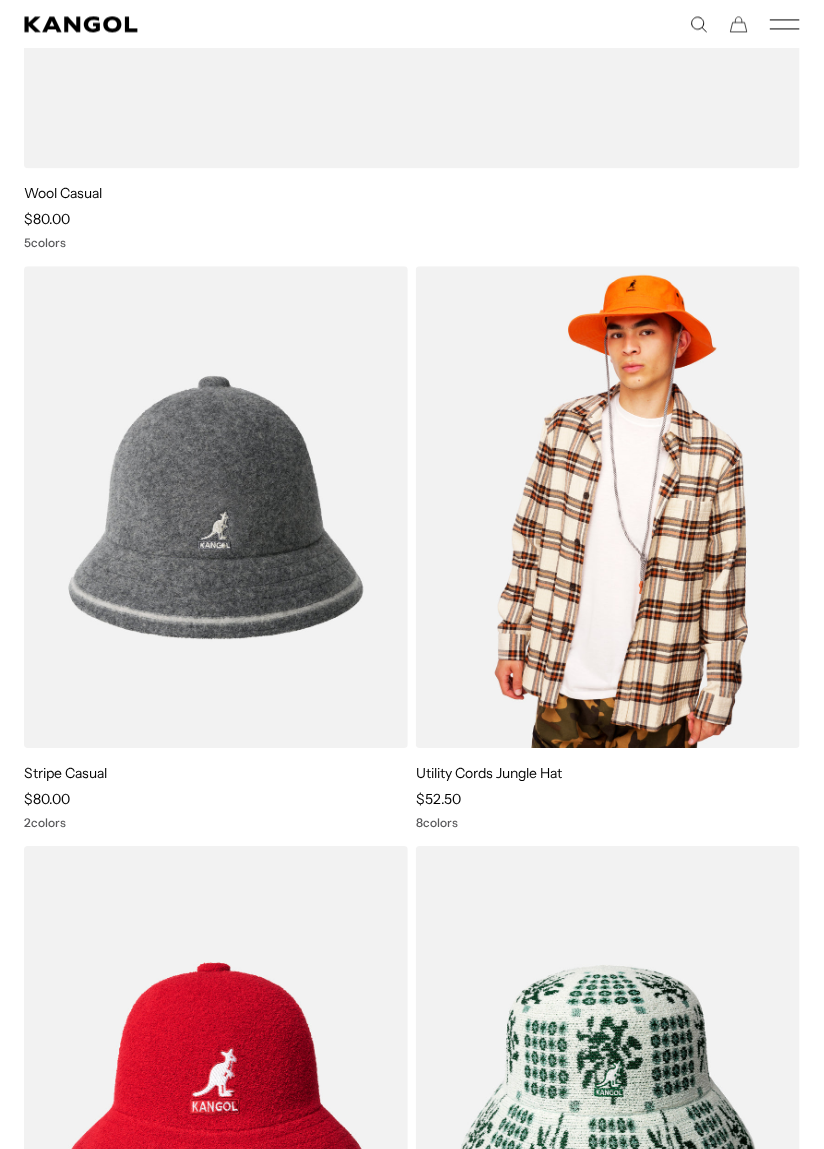 click at bounding box center (608, 507) 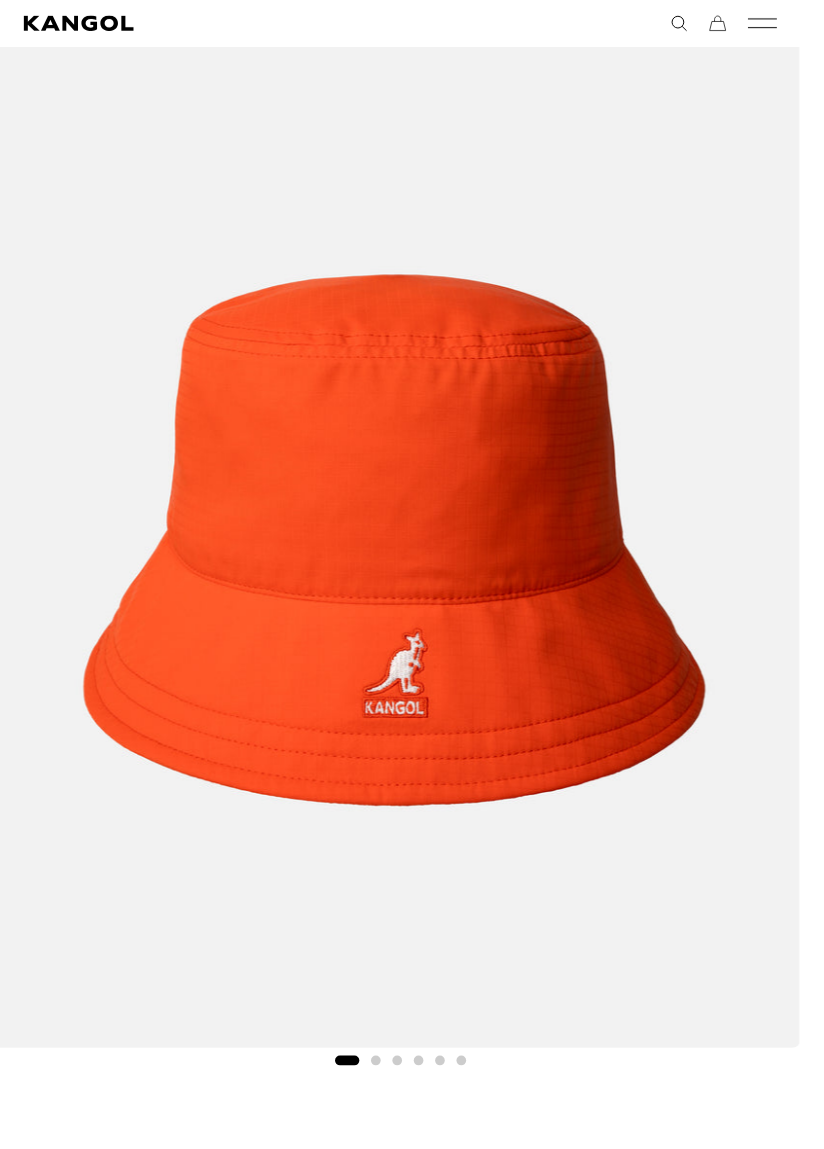 scroll, scrollTop: 142, scrollLeft: 0, axis: vertical 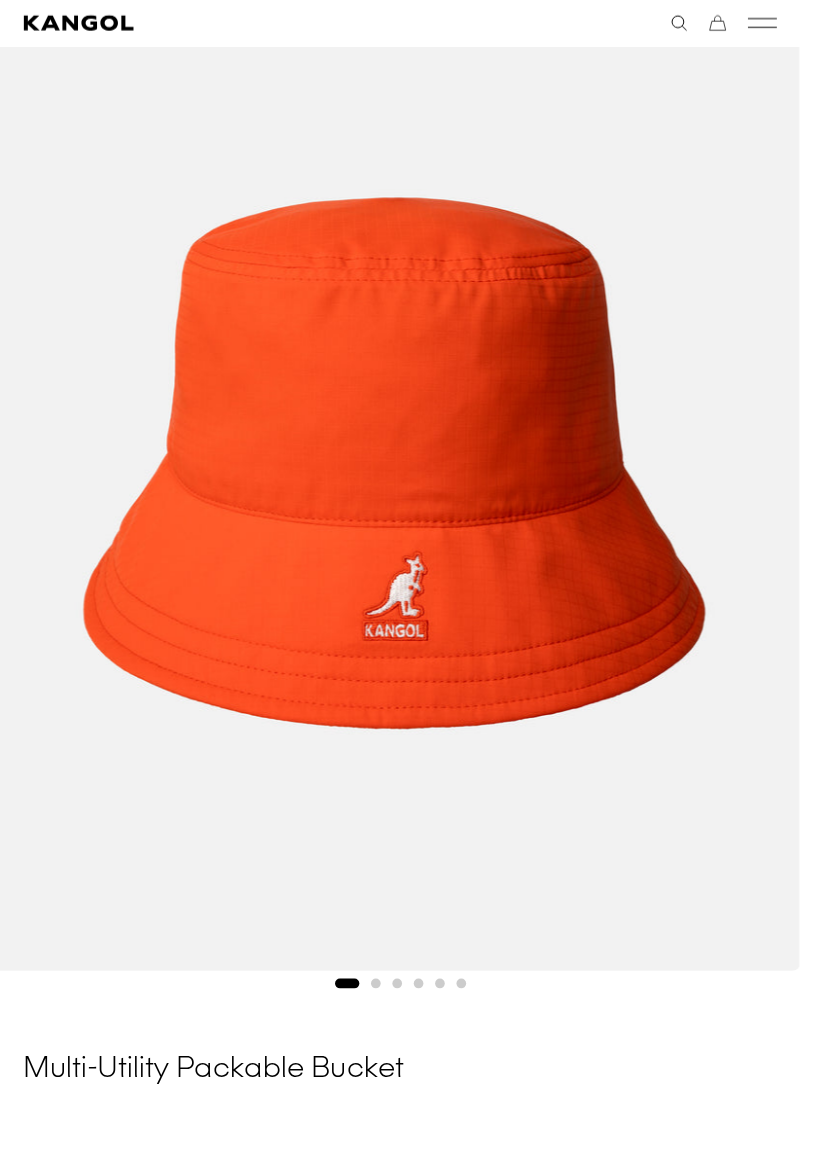 click at bounding box center (128, 1262) 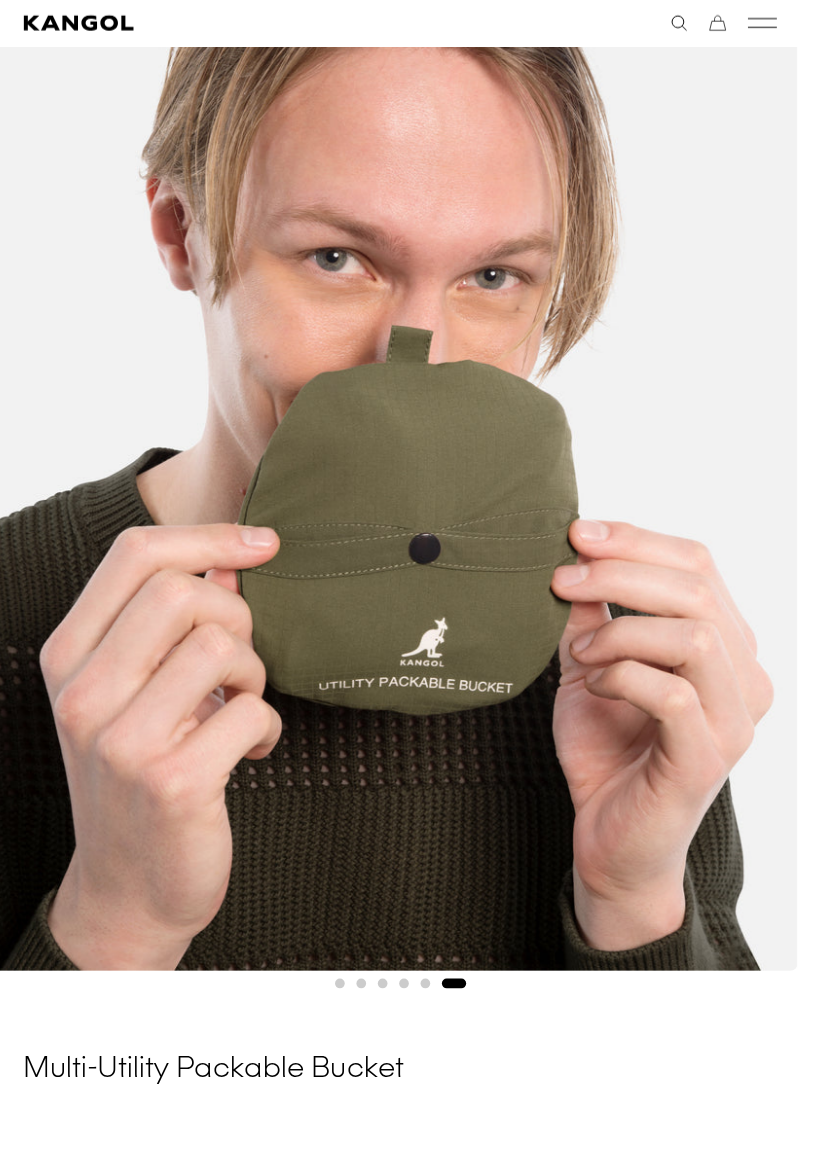 scroll, scrollTop: 0, scrollLeft: 0, axis: both 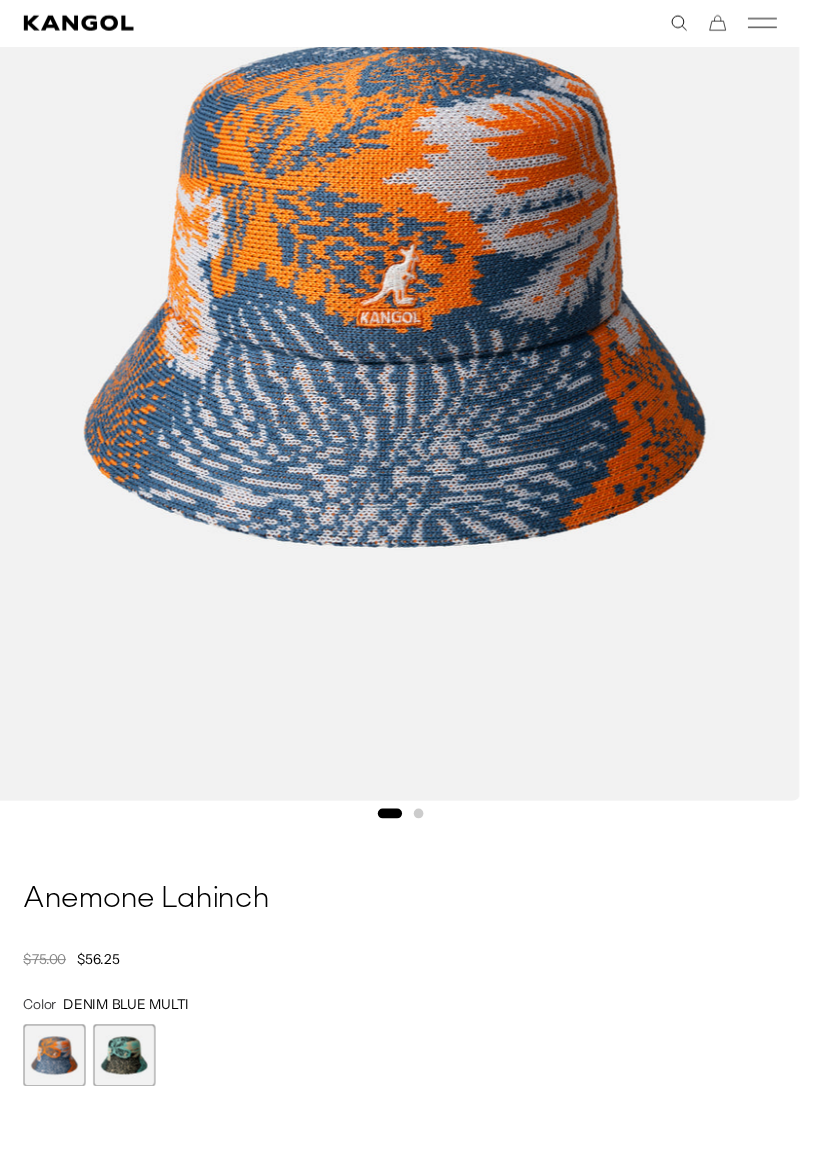 click at bounding box center [128, 1087] 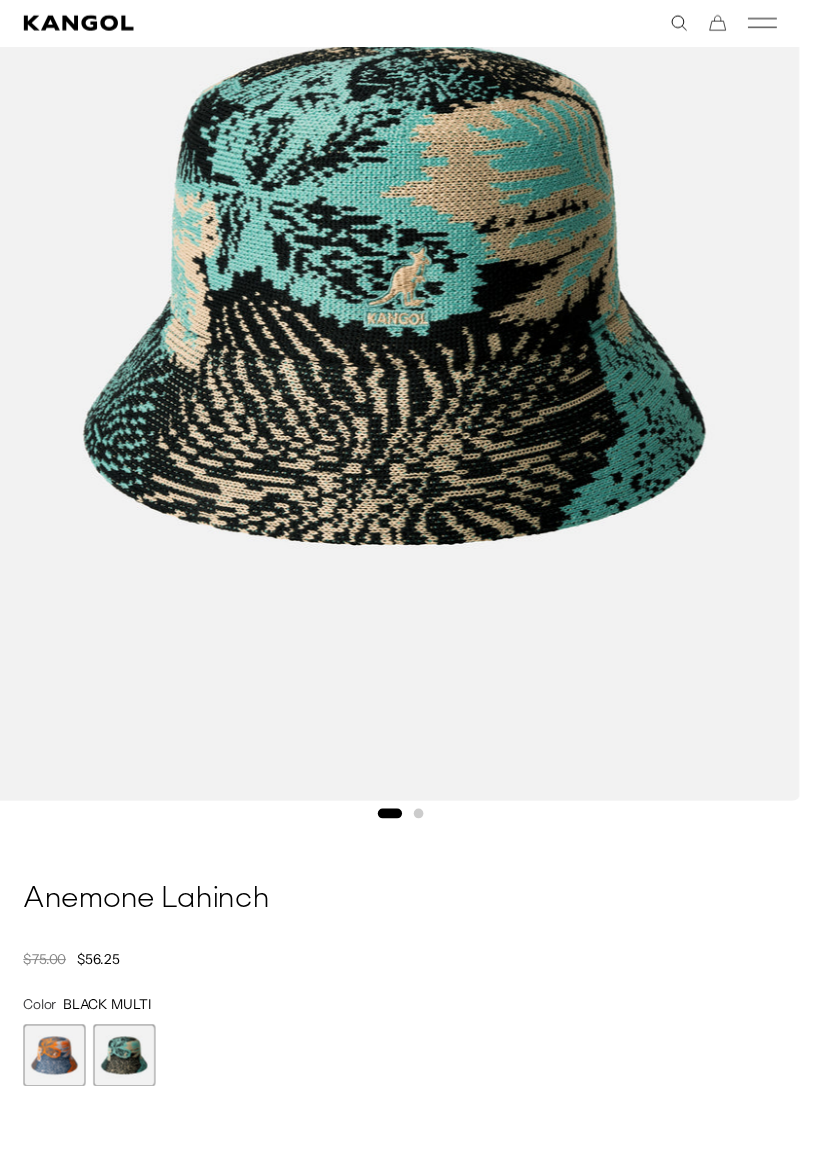 scroll, scrollTop: 0, scrollLeft: 411, axis: horizontal 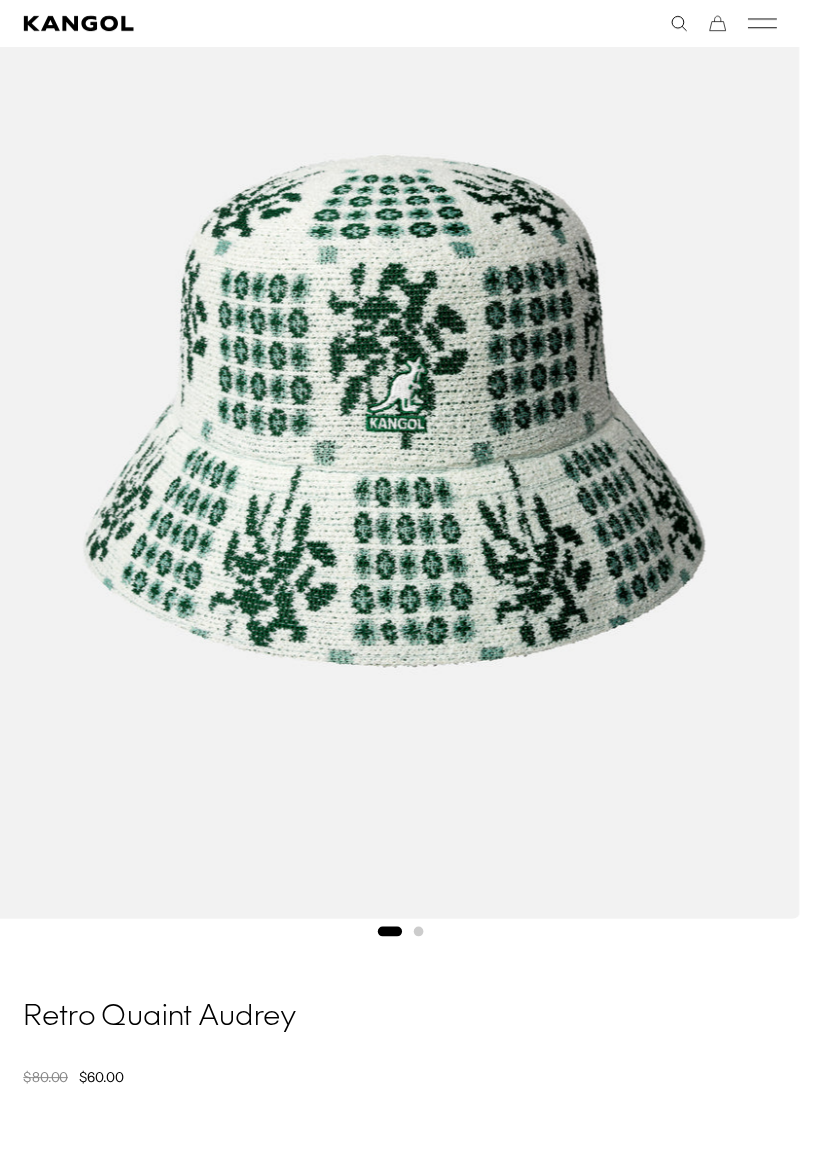 click at bounding box center (128, 1208) 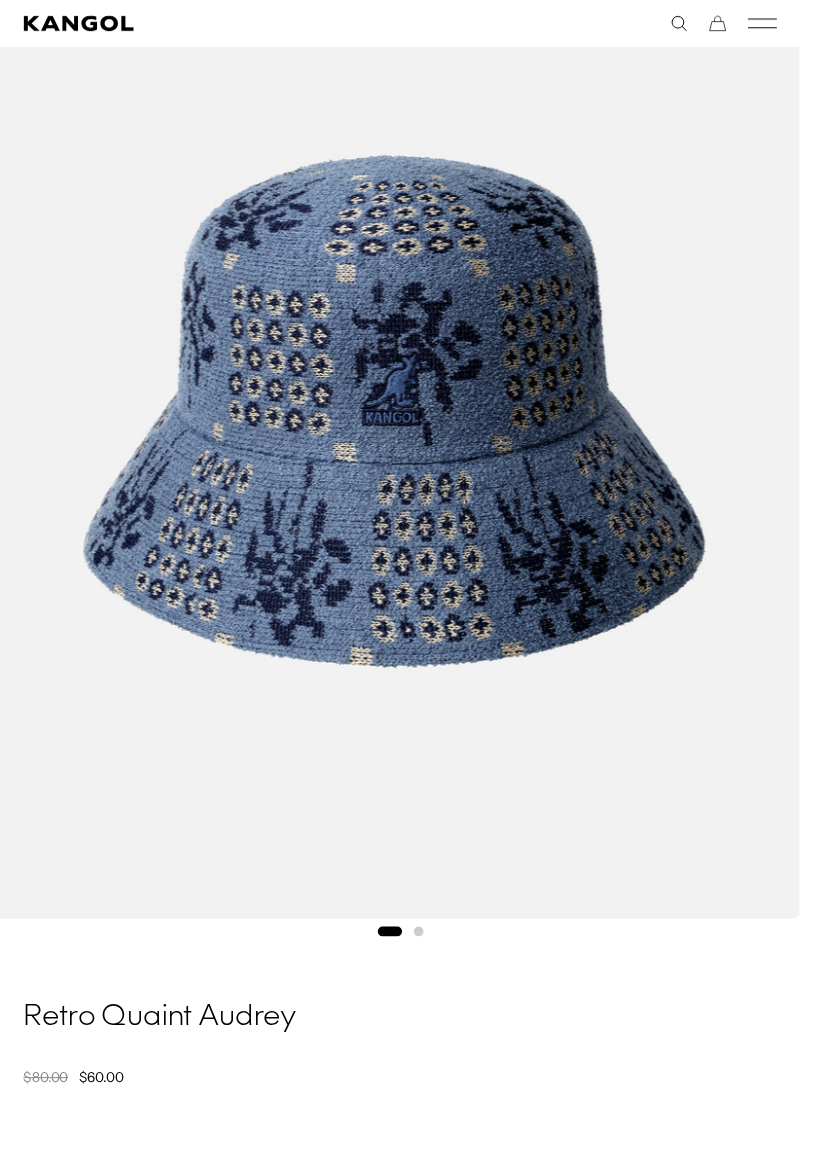 click at bounding box center (200, 1208) 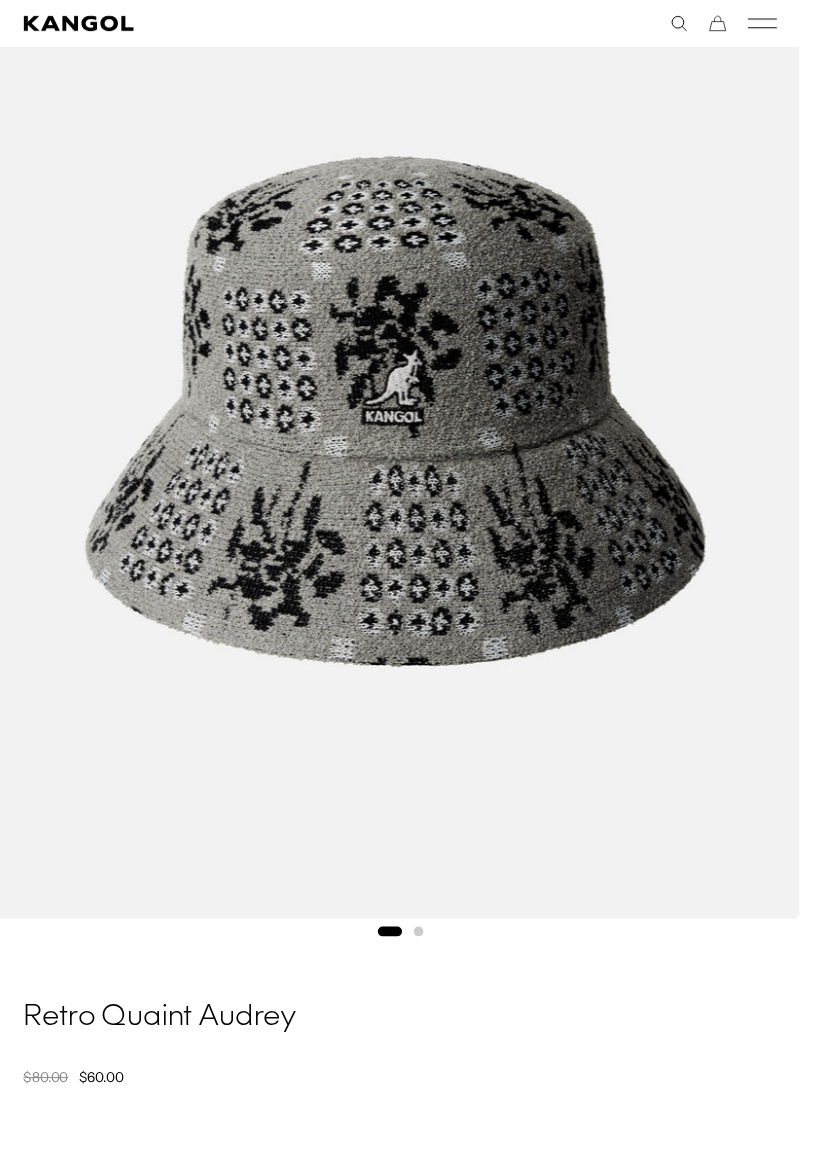 scroll, scrollTop: 0, scrollLeft: 0, axis: both 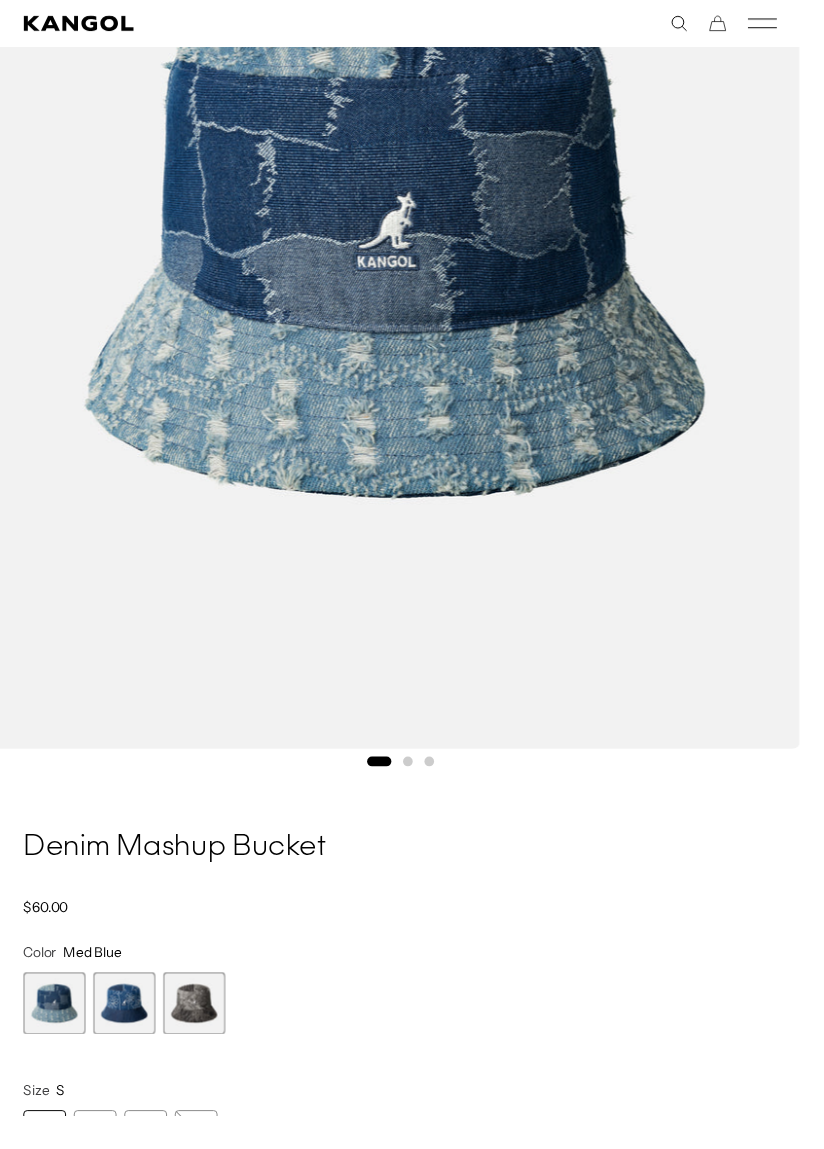 click at bounding box center [200, 1033] 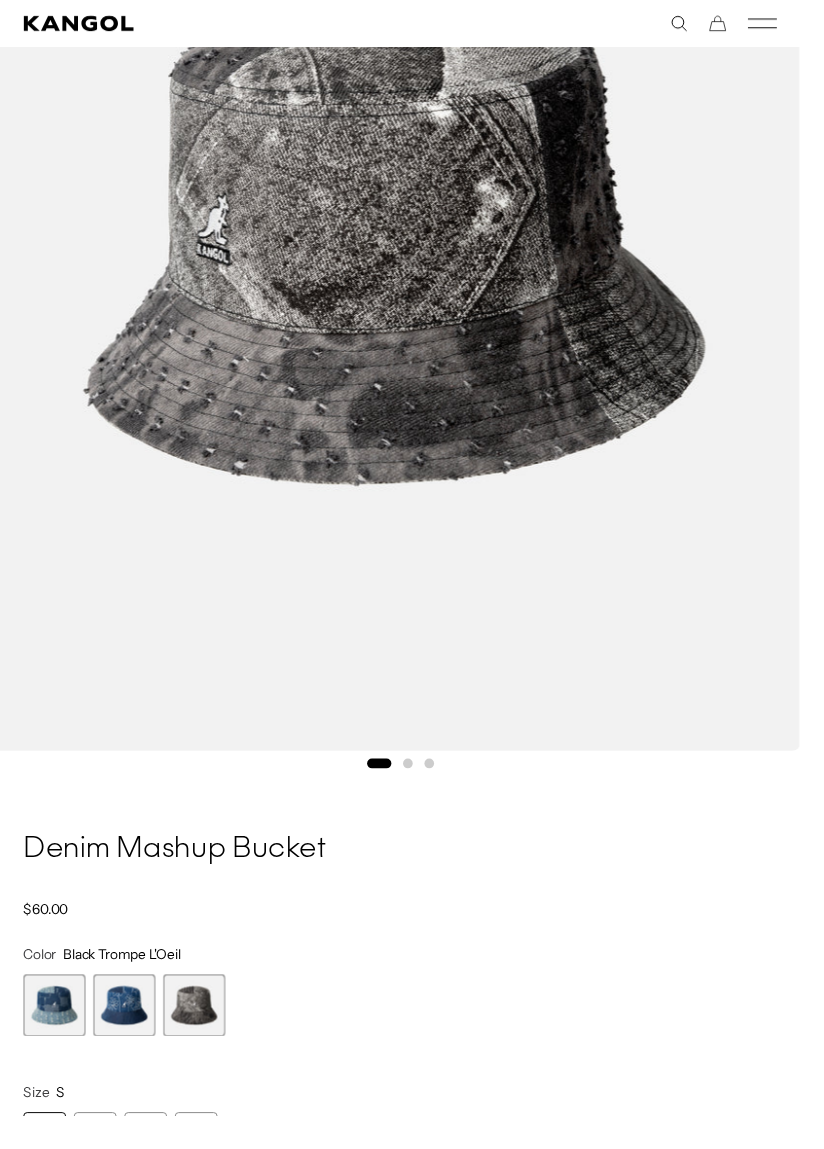 scroll, scrollTop: 435, scrollLeft: 0, axis: vertical 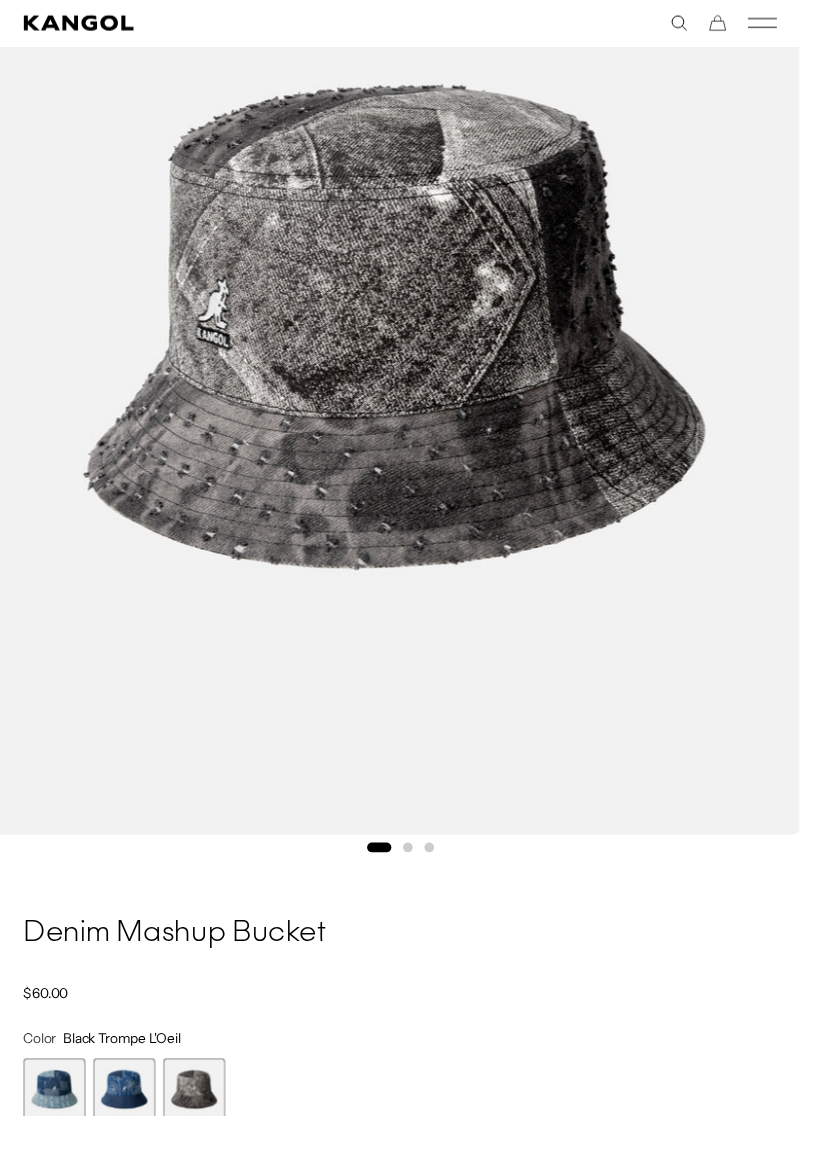click at bounding box center (128, 1122) 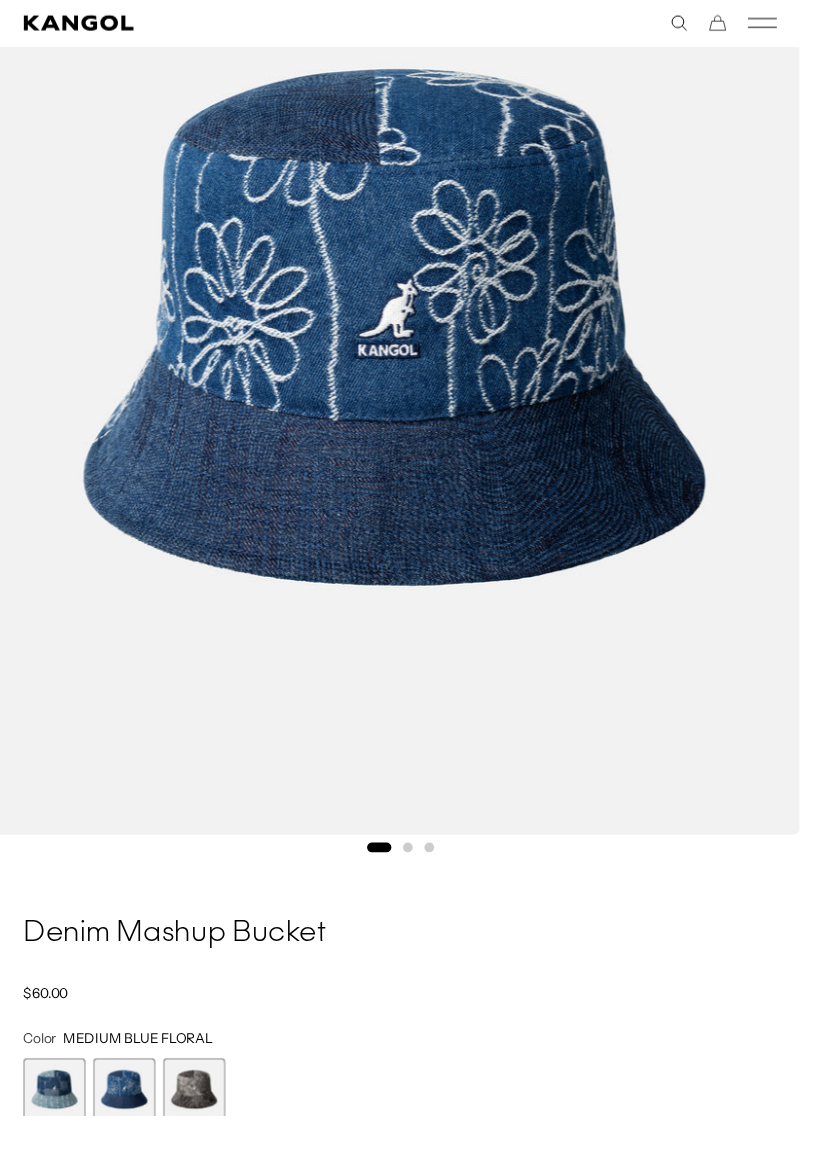 scroll, scrollTop: 0, scrollLeft: 0, axis: both 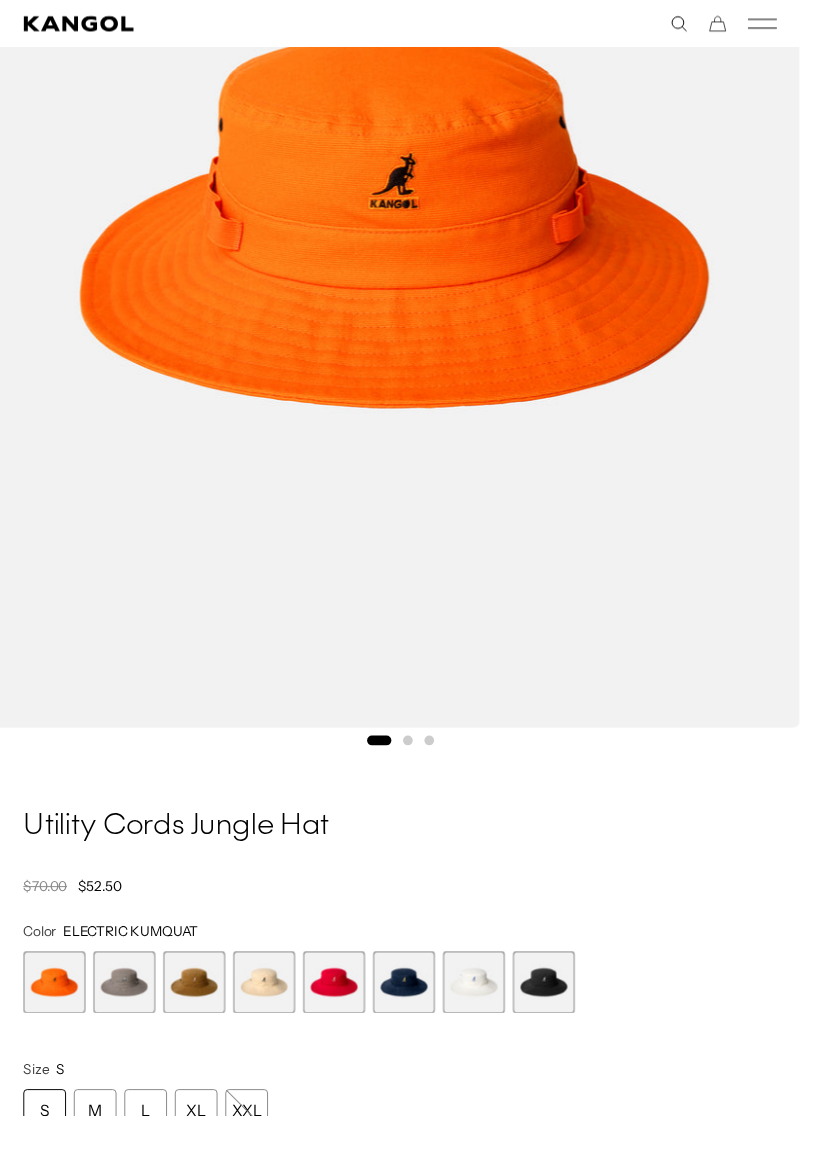 click at bounding box center [416, 1011] 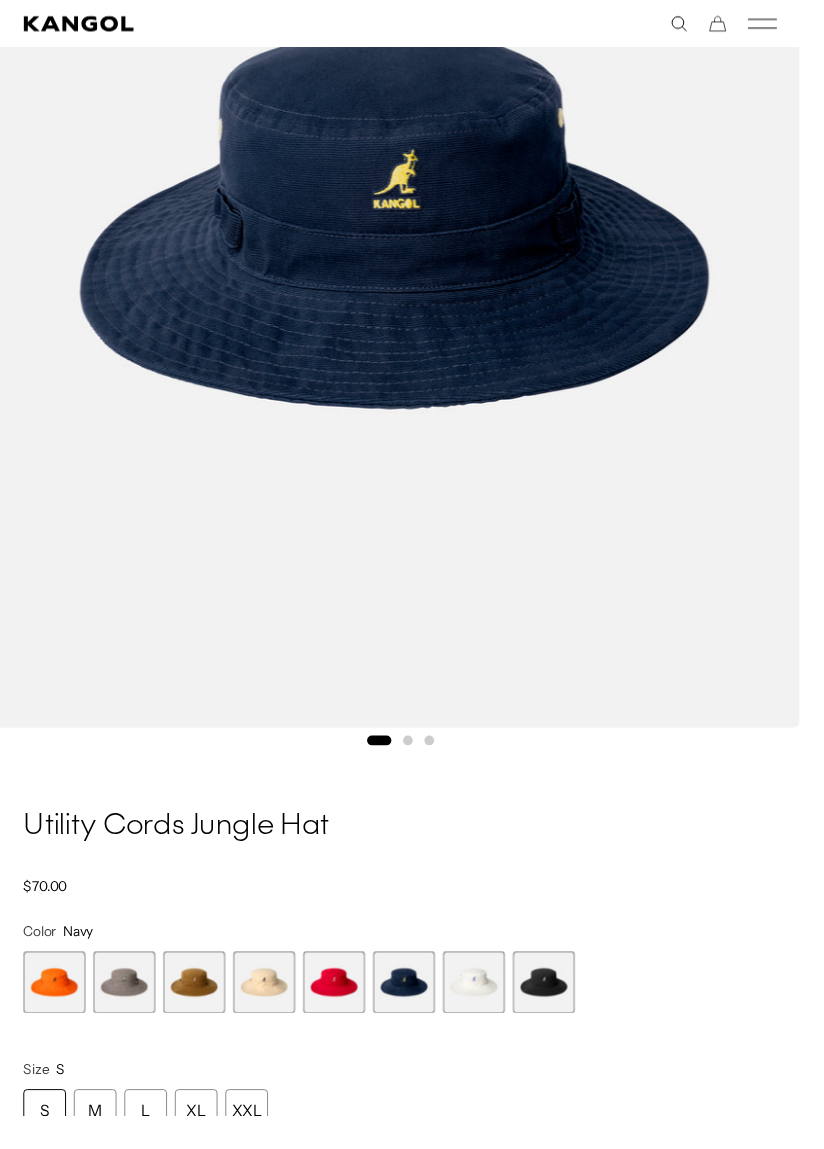 scroll, scrollTop: 0, scrollLeft: 0, axis: both 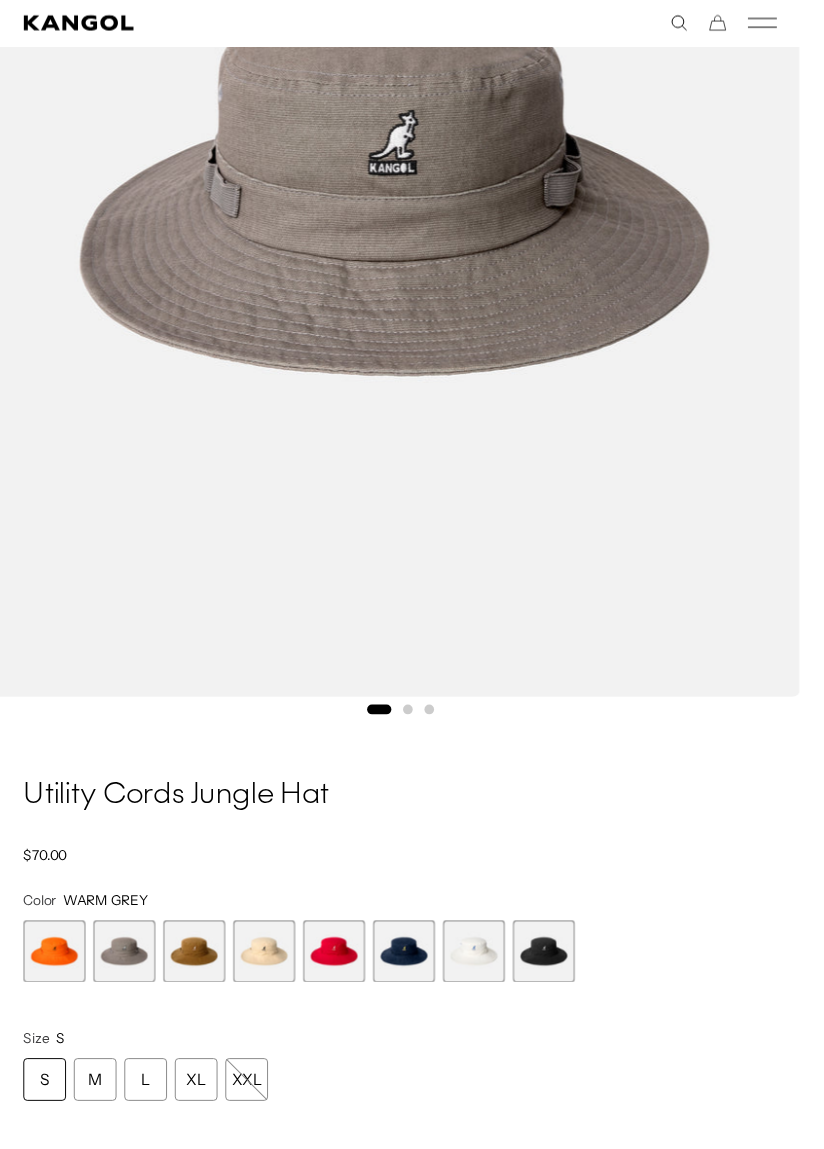 click at bounding box center [200, 980] 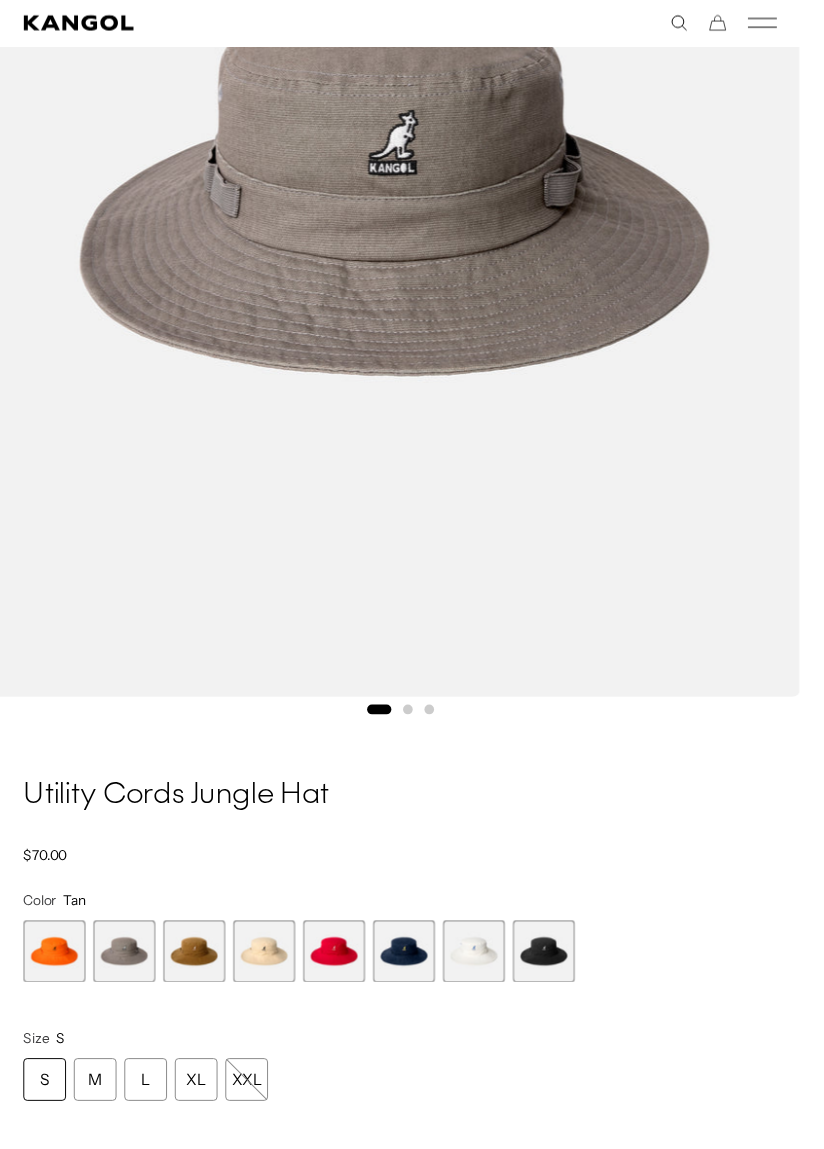scroll, scrollTop: 0, scrollLeft: 411, axis: horizontal 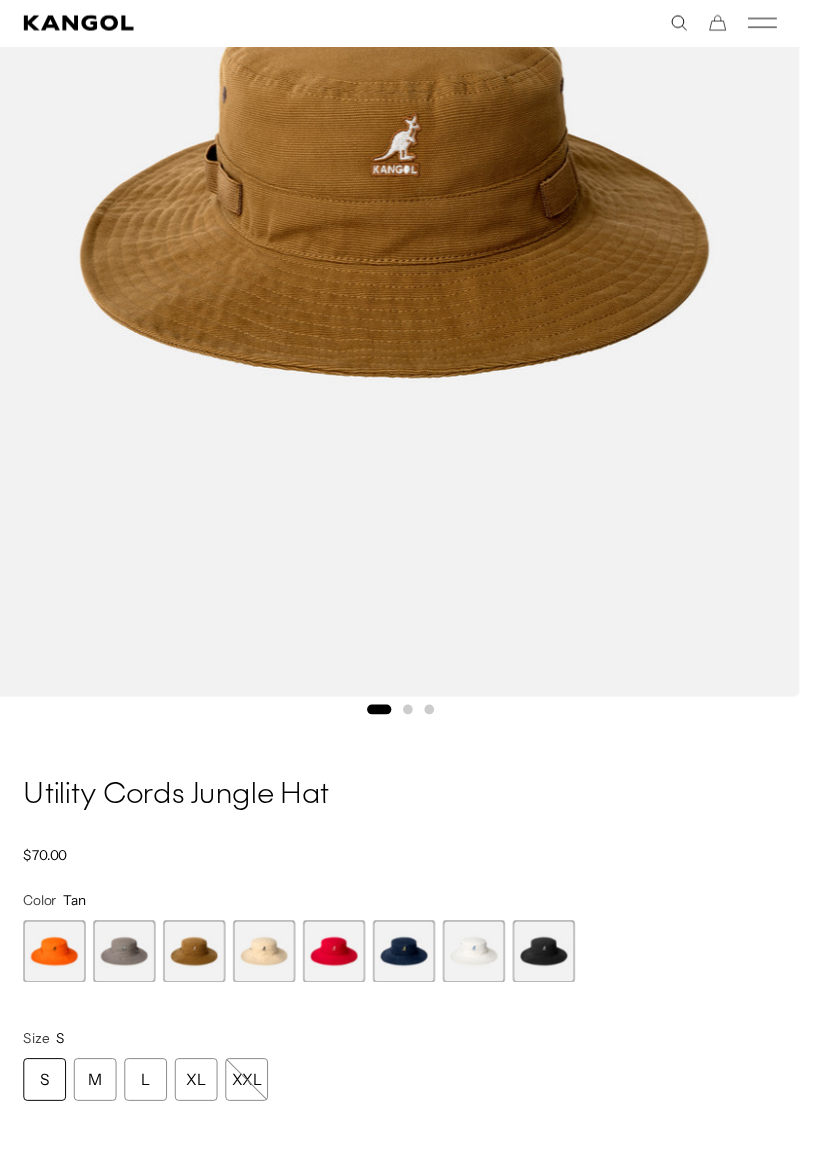 click at bounding box center [560, 980] 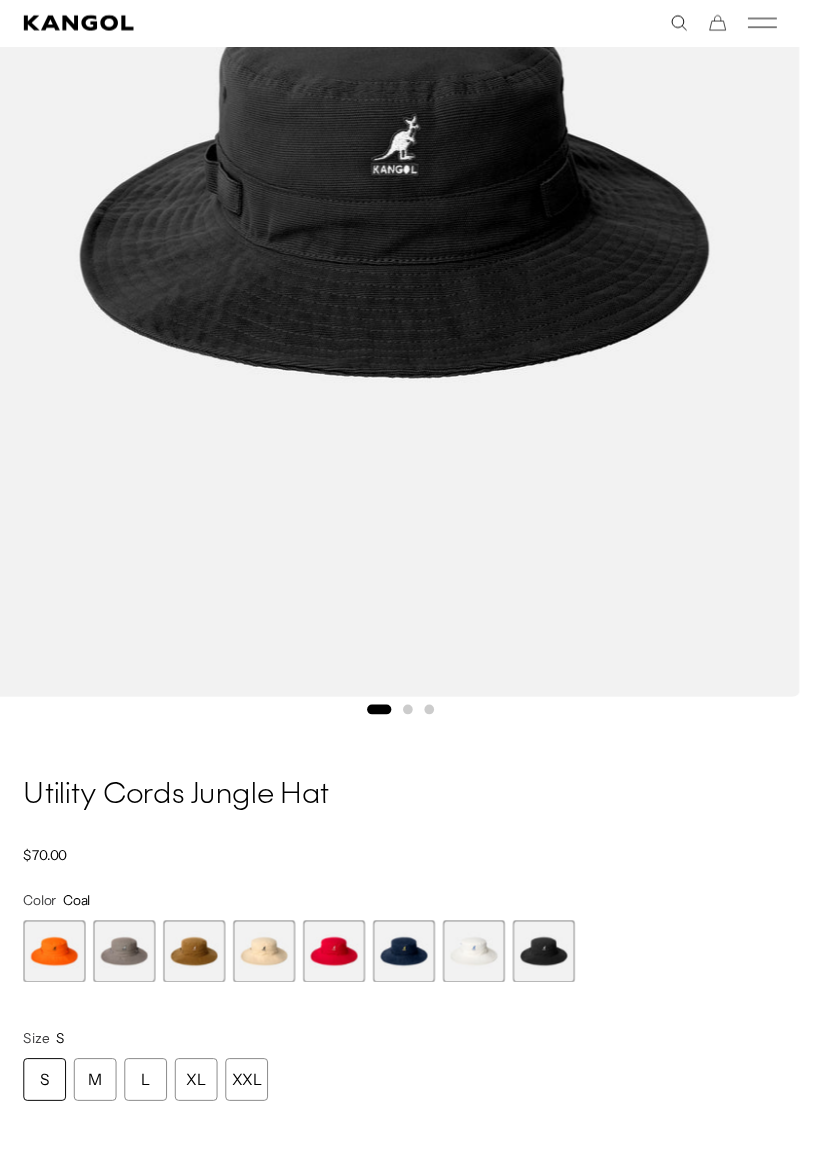 scroll, scrollTop: 0, scrollLeft: 0, axis: both 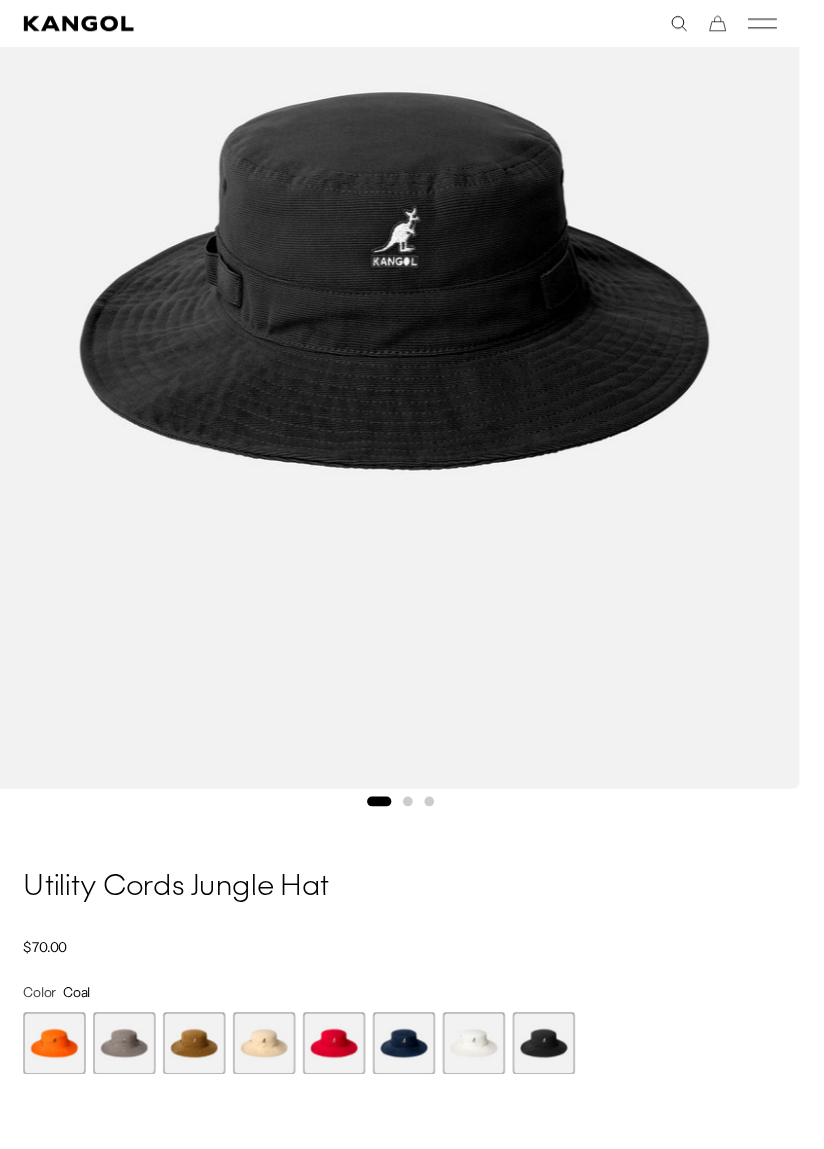 click at bounding box center (488, 1074) 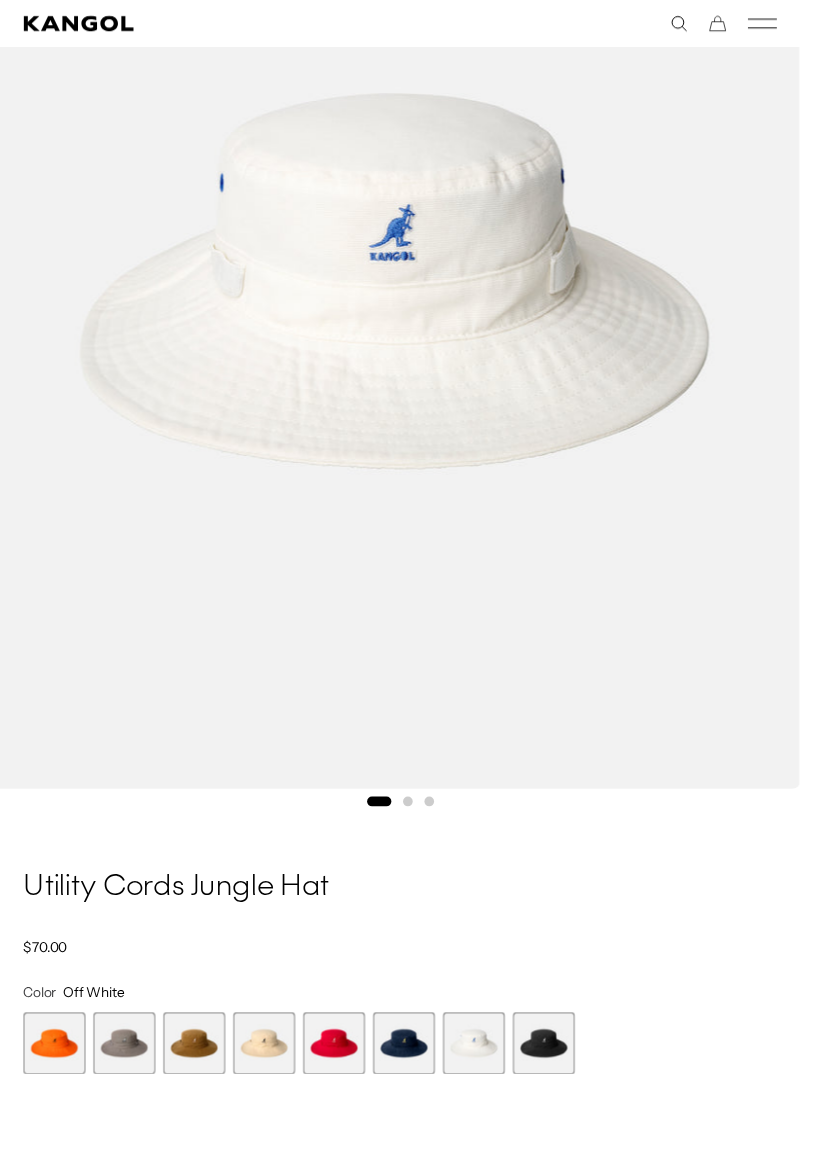 click at bounding box center [416, 1074] 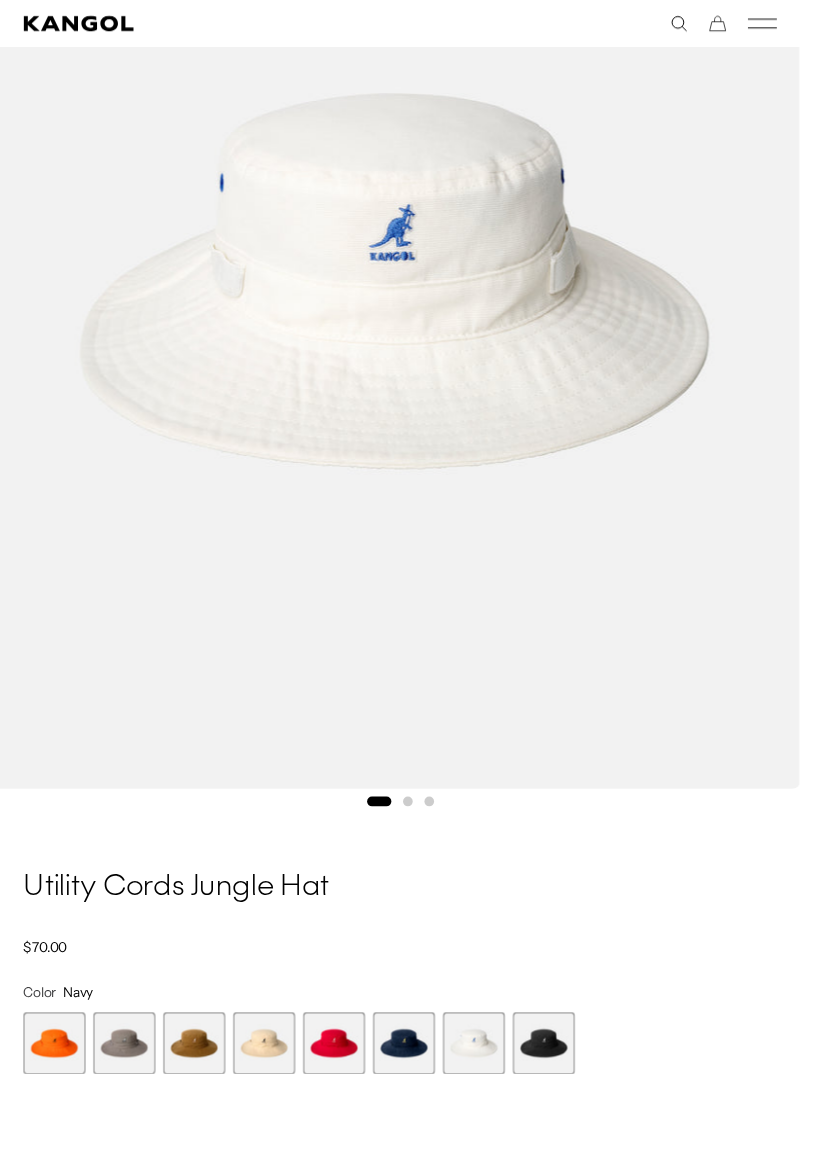 scroll, scrollTop: 0, scrollLeft: 411, axis: horizontal 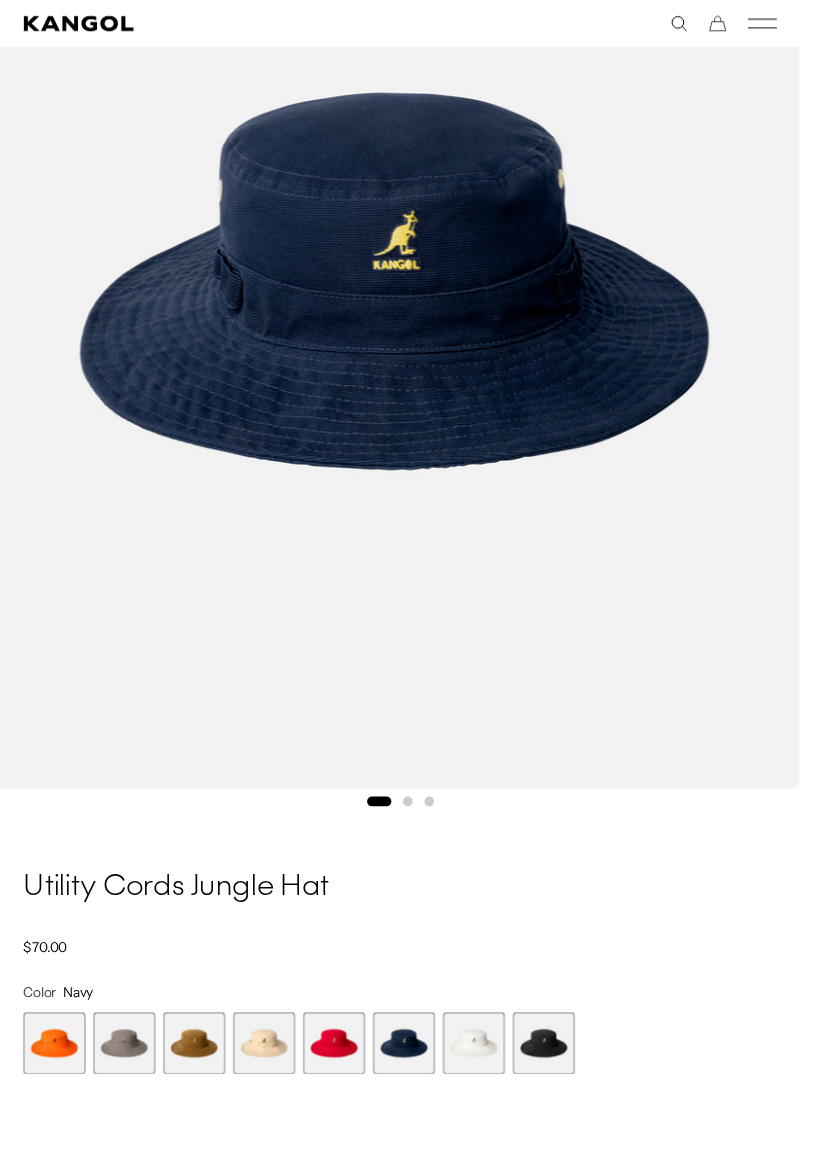 click at bounding box center [128, 1074] 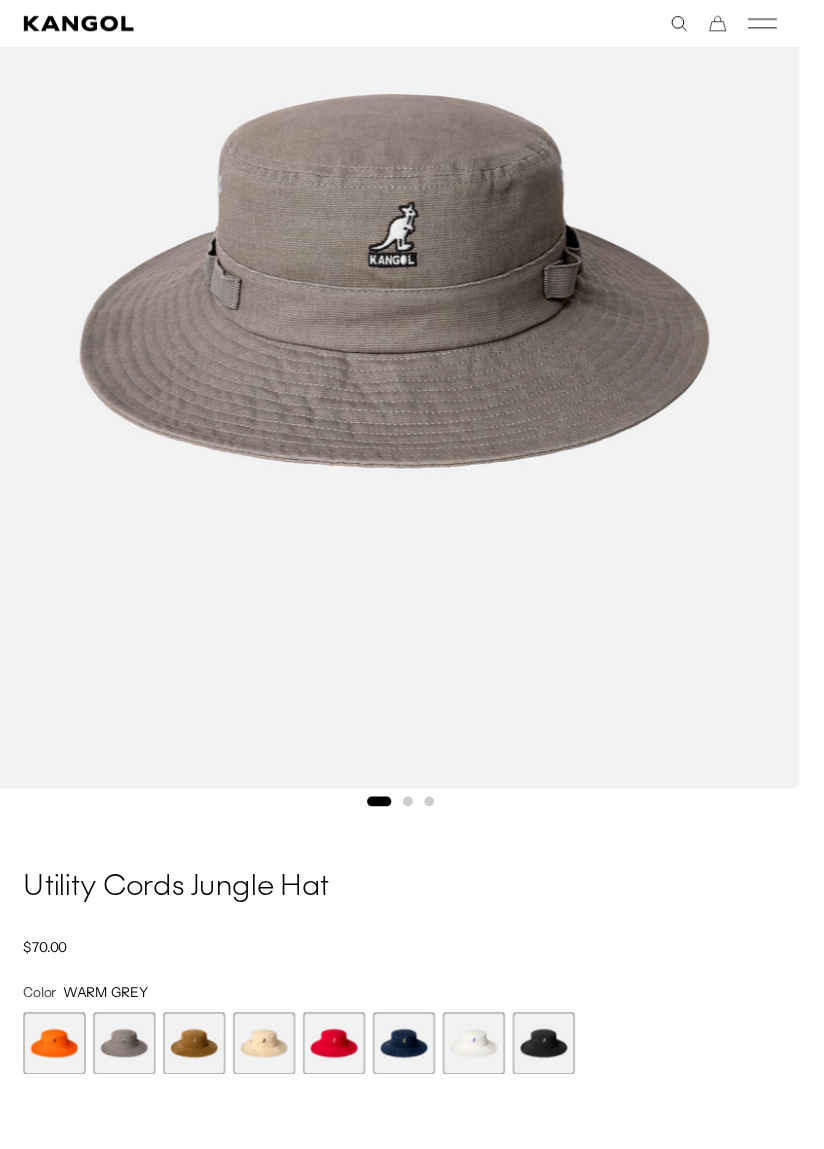 click at bounding box center [200, 1074] 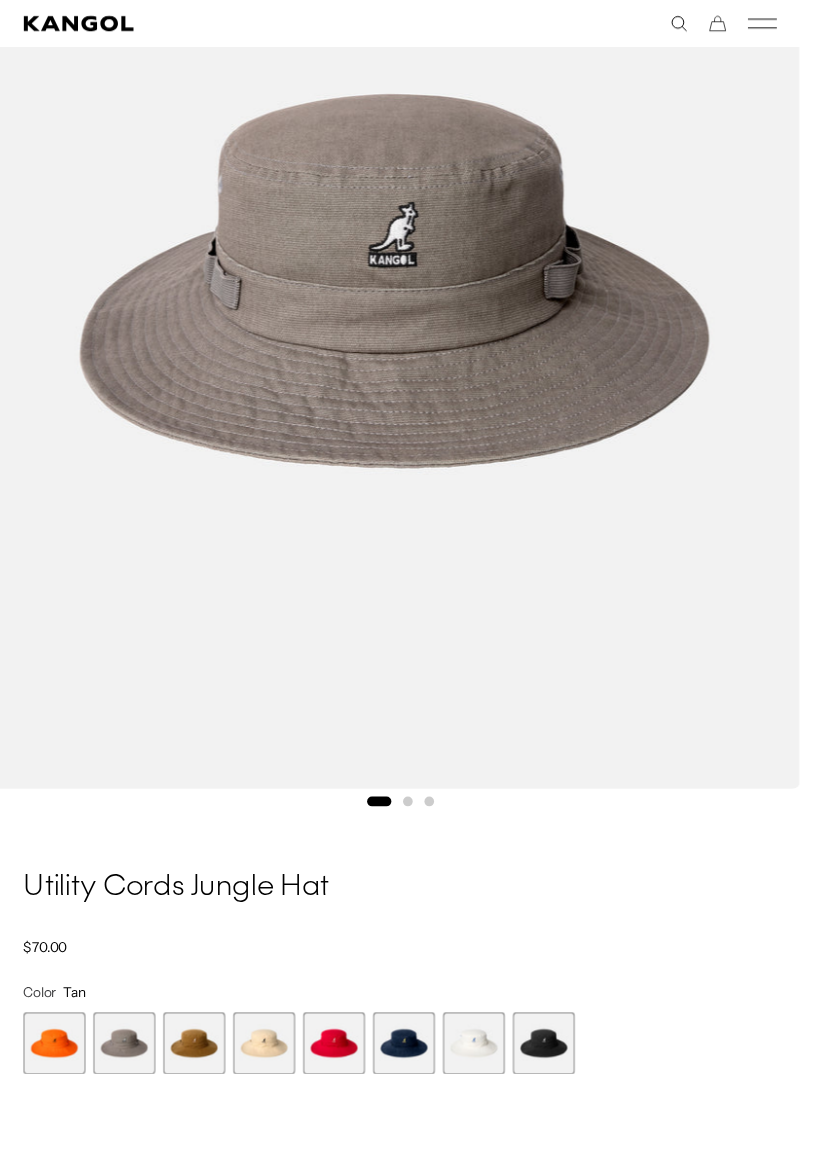scroll, scrollTop: 0, scrollLeft: 0, axis: both 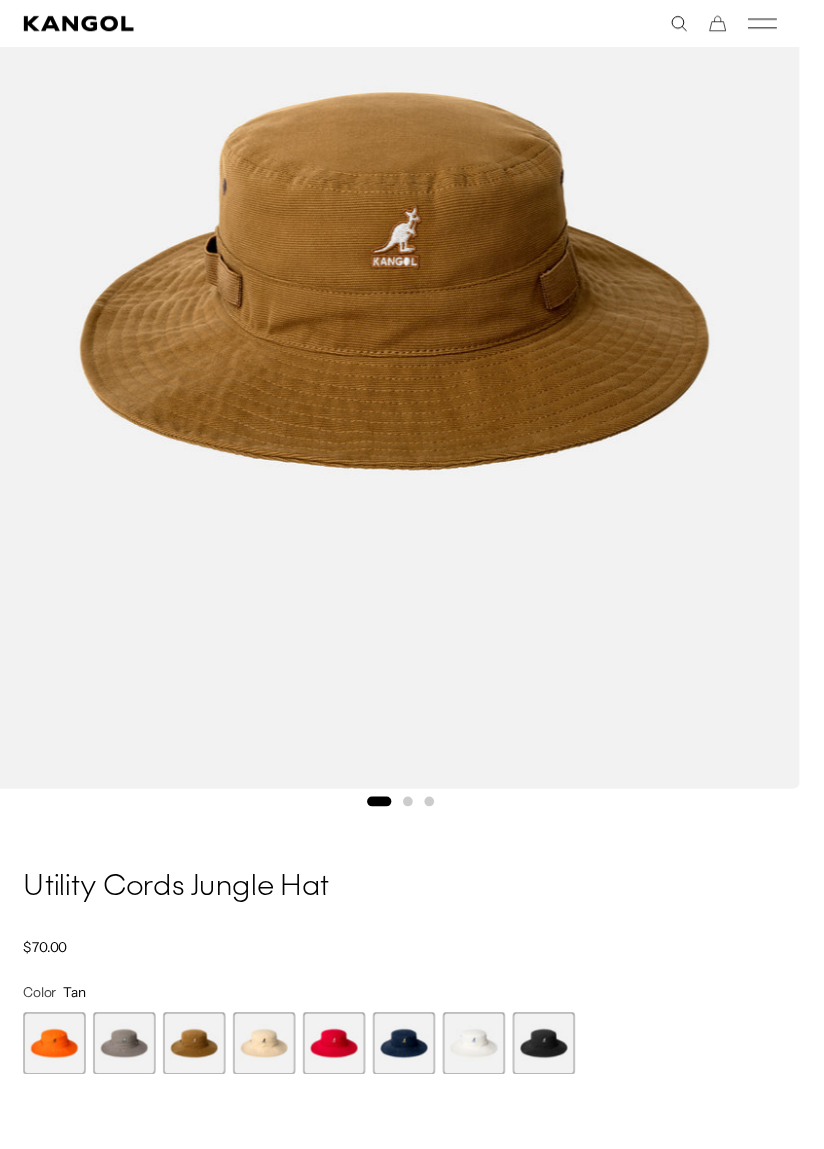 click at bounding box center [272, 1074] 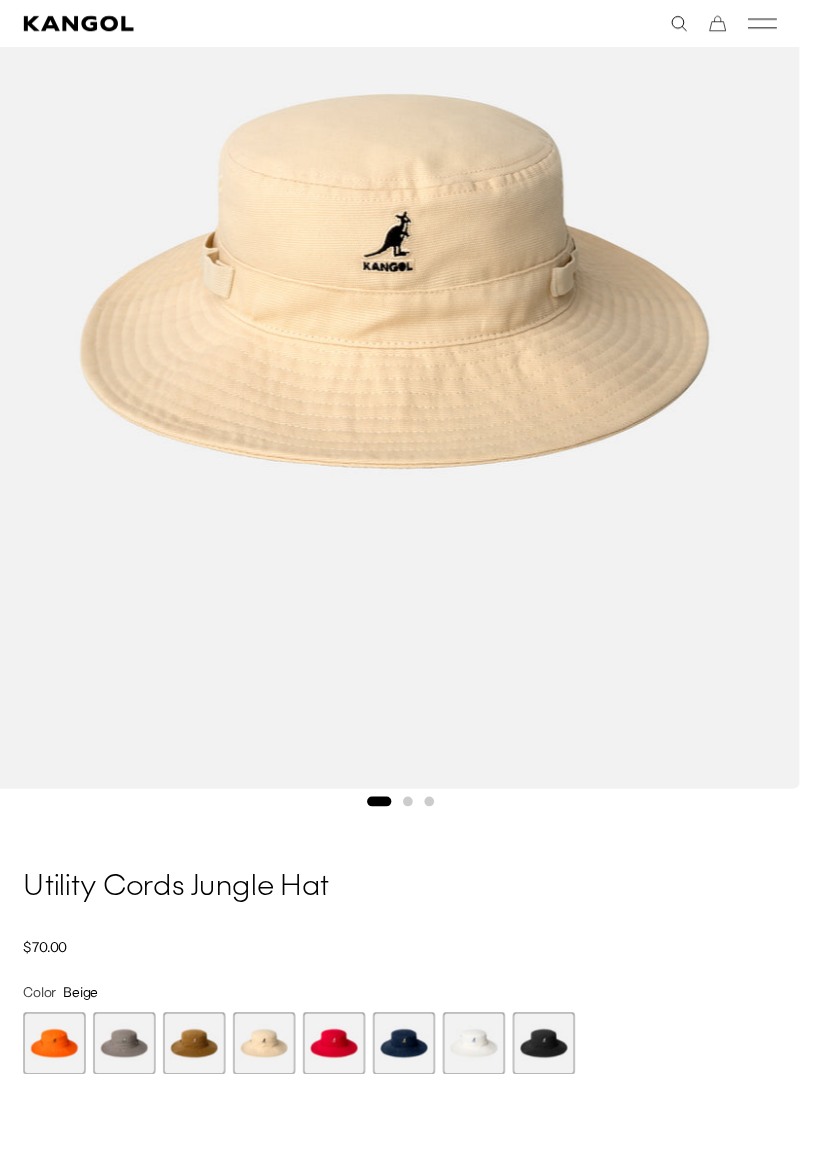 scroll, scrollTop: 0, scrollLeft: 411, axis: horizontal 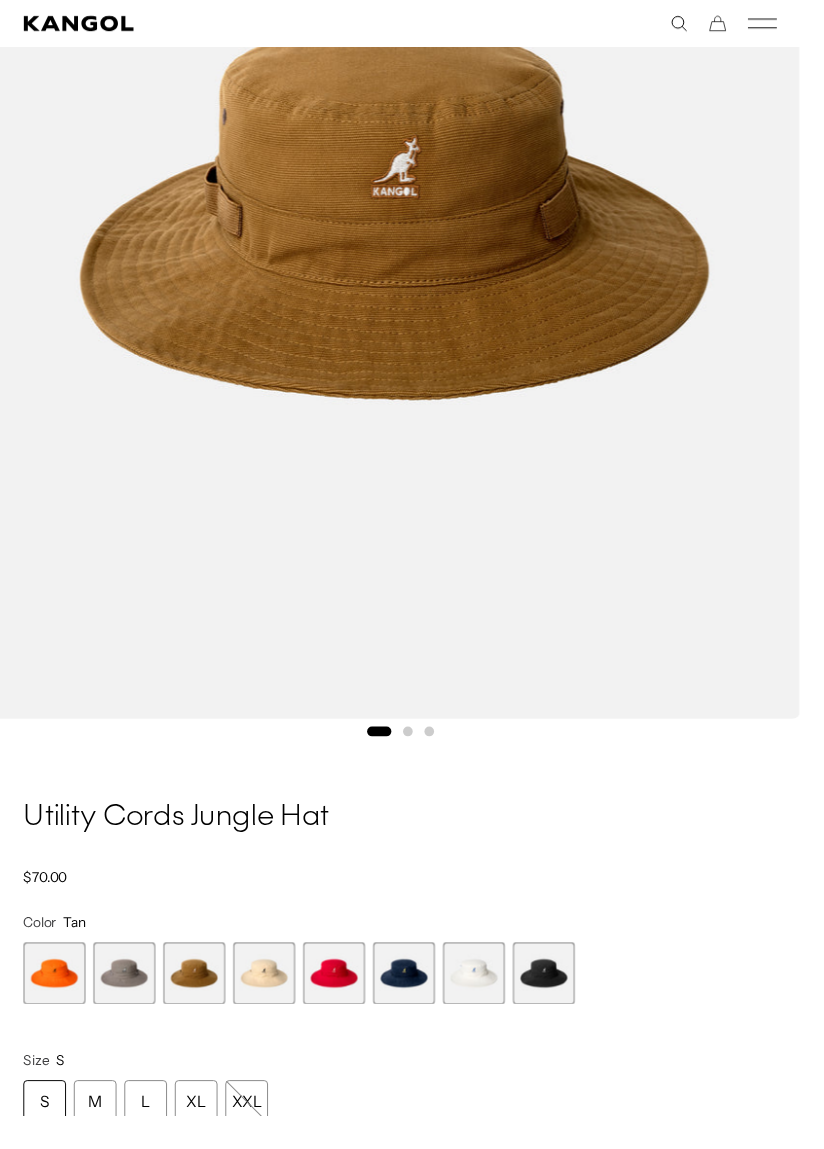 click at bounding box center (560, 1002) 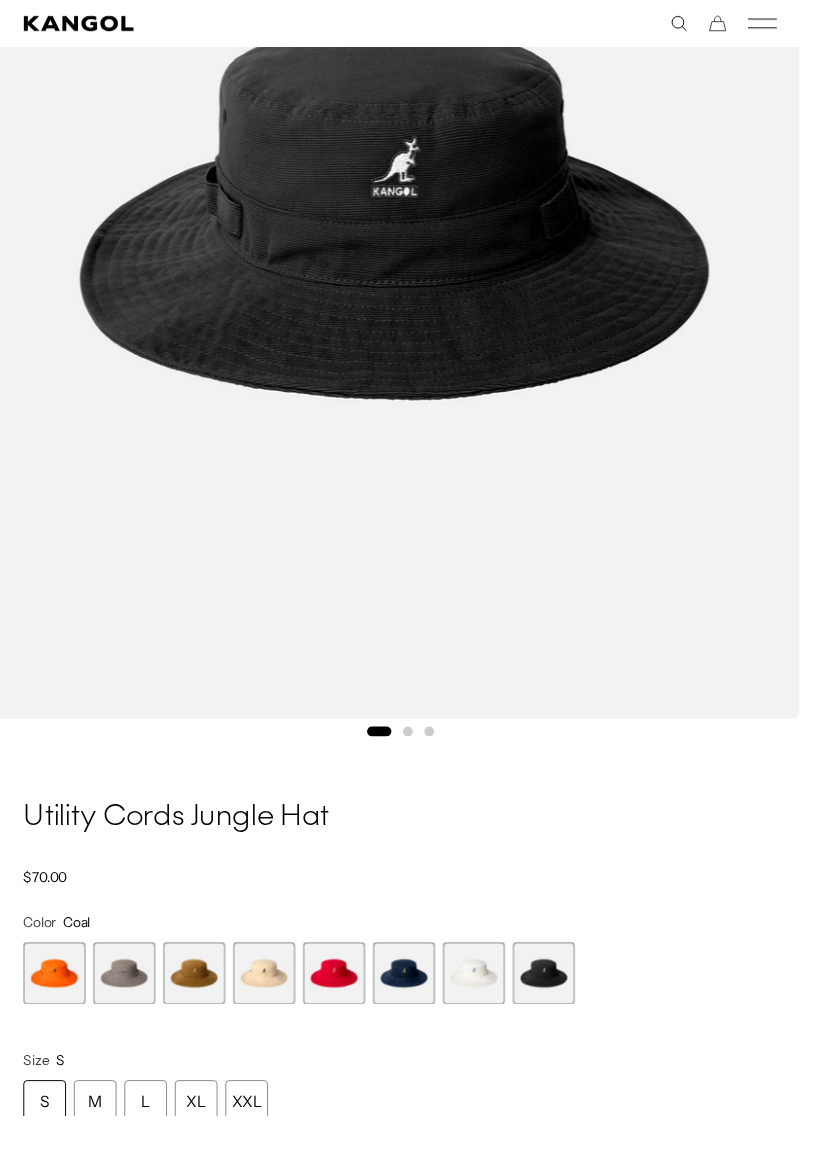 scroll, scrollTop: 0, scrollLeft: 0, axis: both 